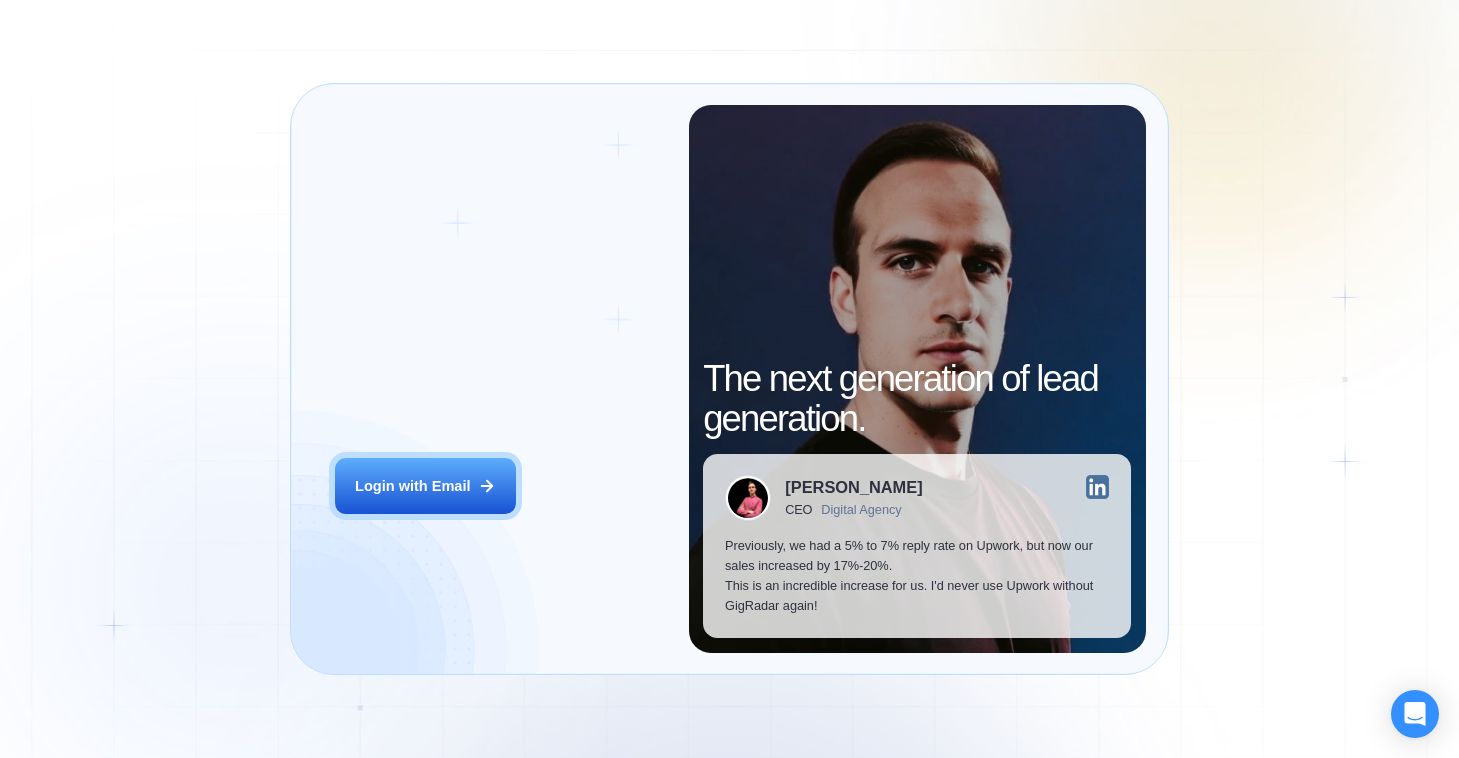 scroll, scrollTop: 0, scrollLeft: 0, axis: both 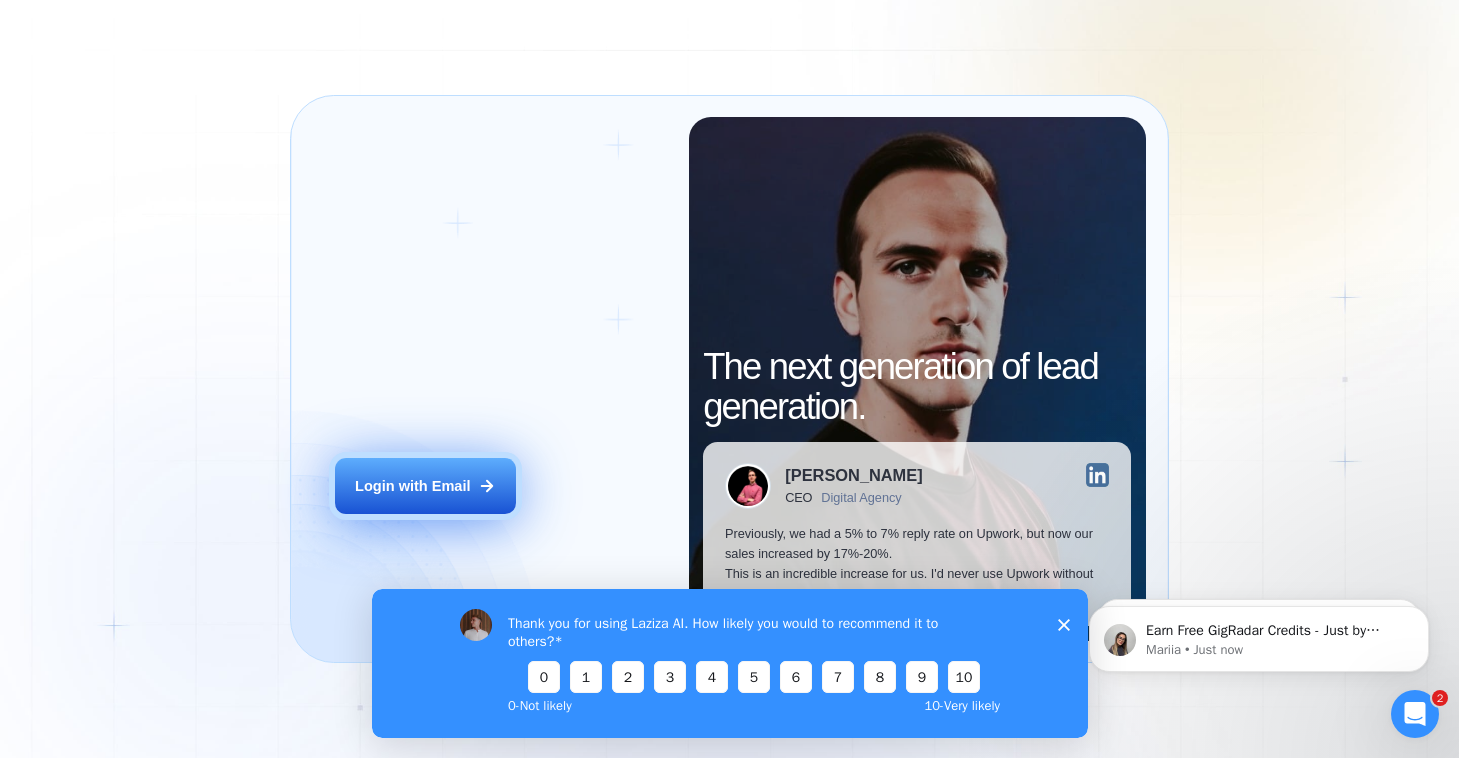 click 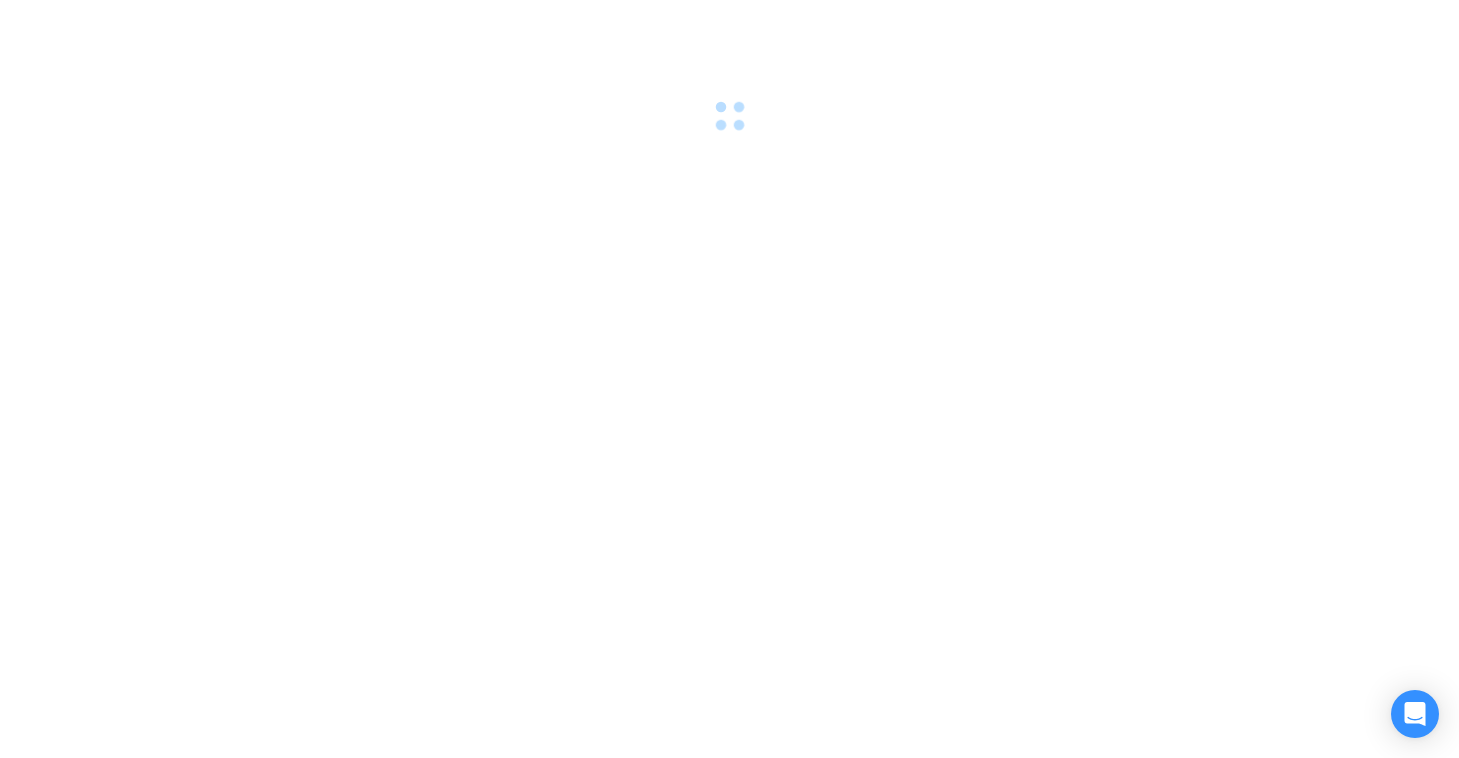 scroll, scrollTop: 0, scrollLeft: 0, axis: both 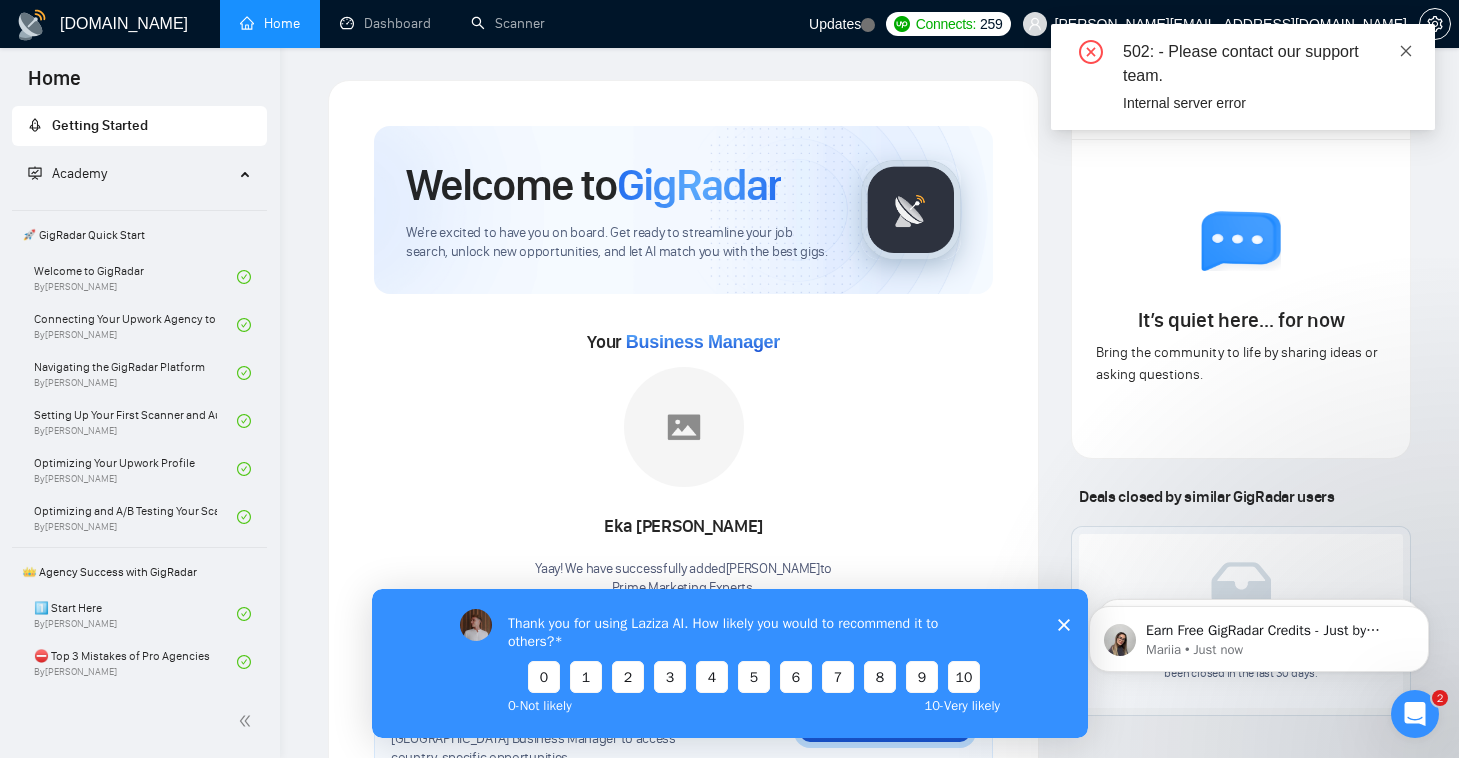 click 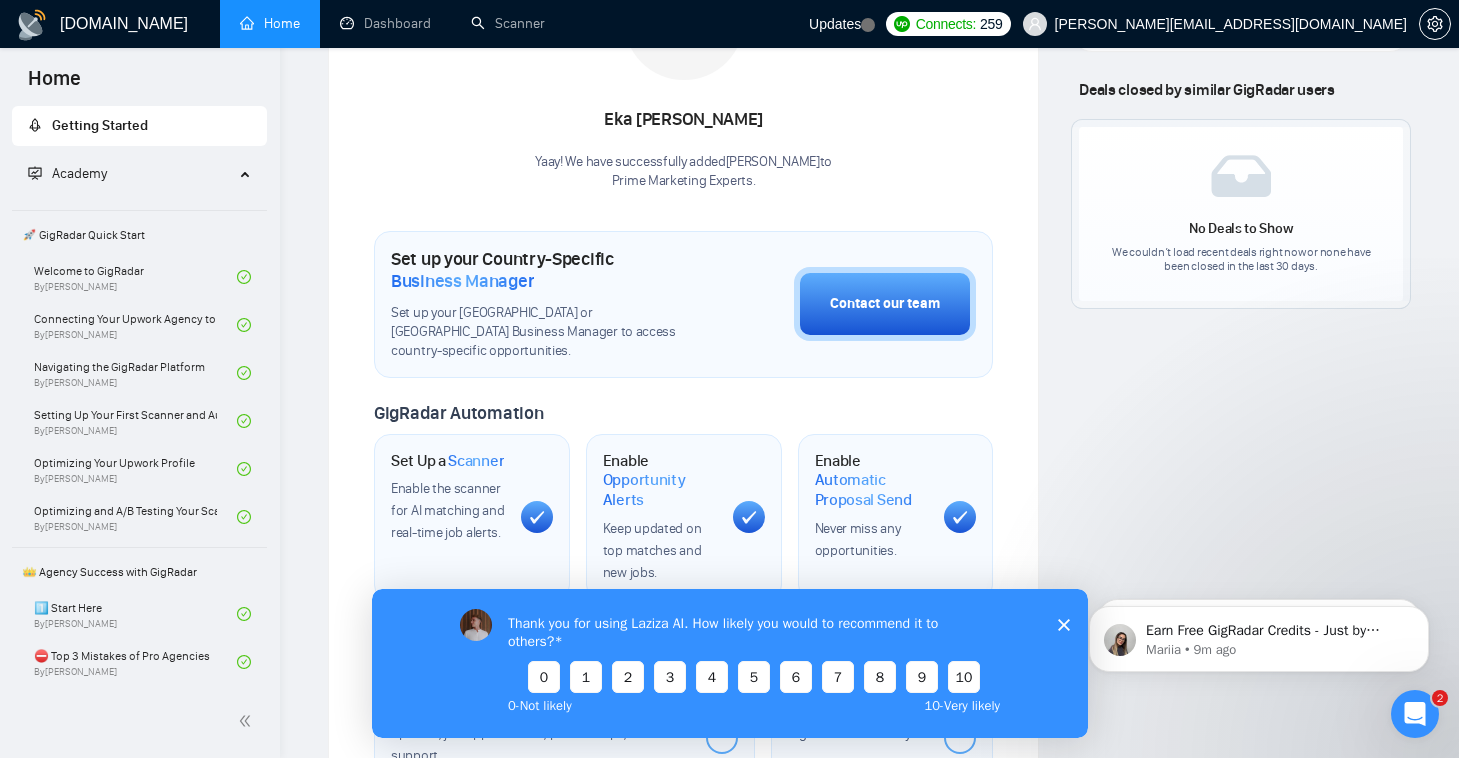 scroll, scrollTop: 411, scrollLeft: 0, axis: vertical 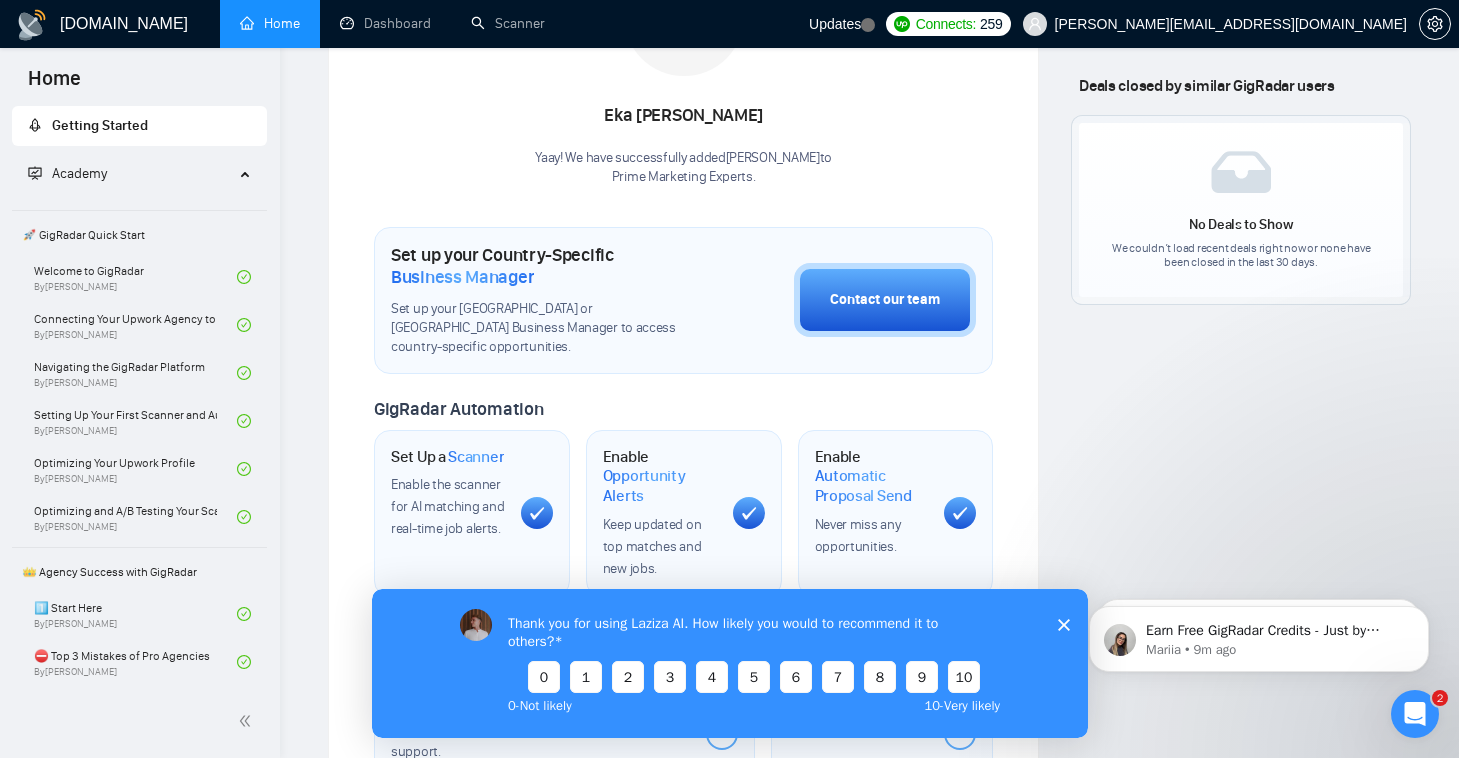 click on "Thank you for using Laziza AI. How likely you would to recommend it to others? 0 1 2 3 4 5 6 7 8 9 10 0  -  Not likely 10  -  Very likely" at bounding box center (729, 662) 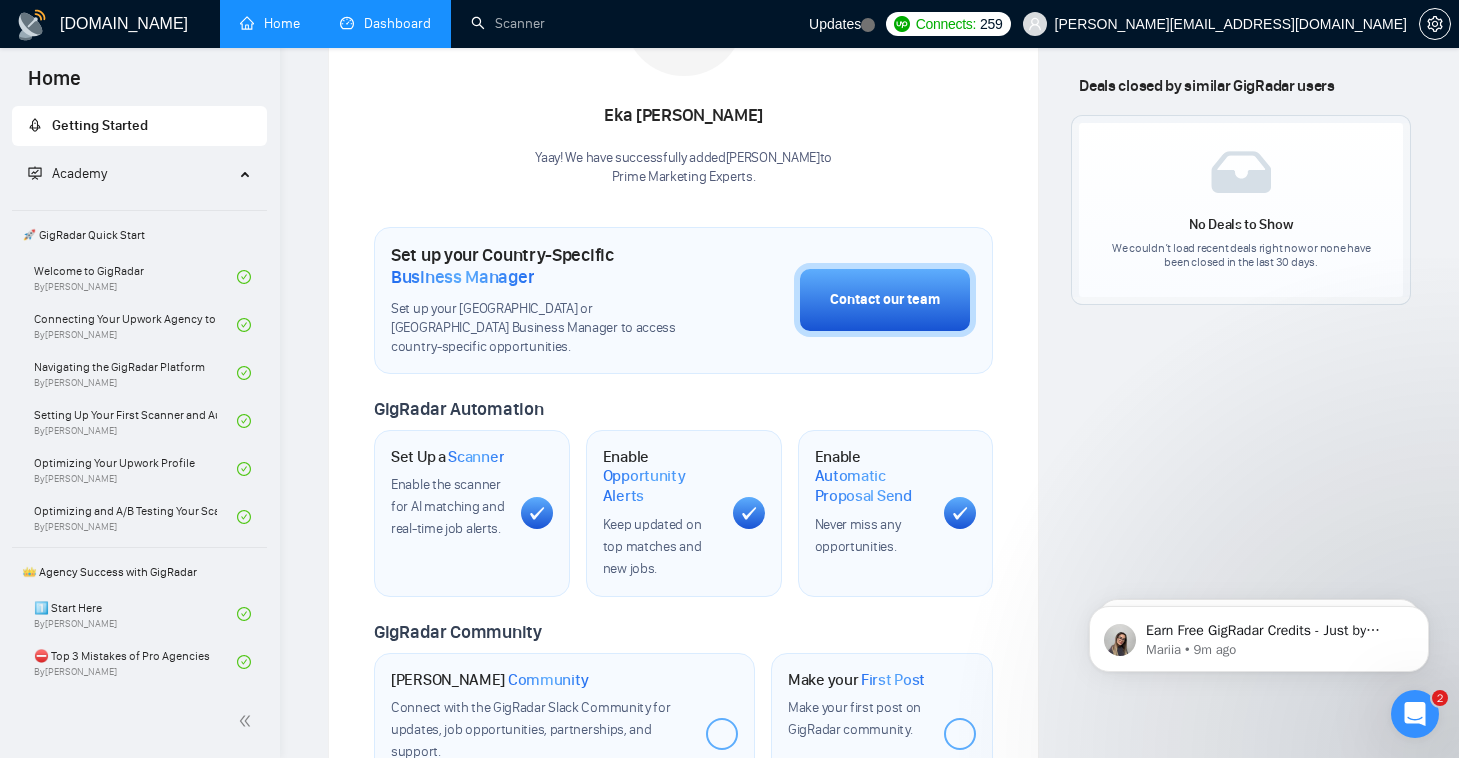 click on "Dashboard" at bounding box center (385, 23) 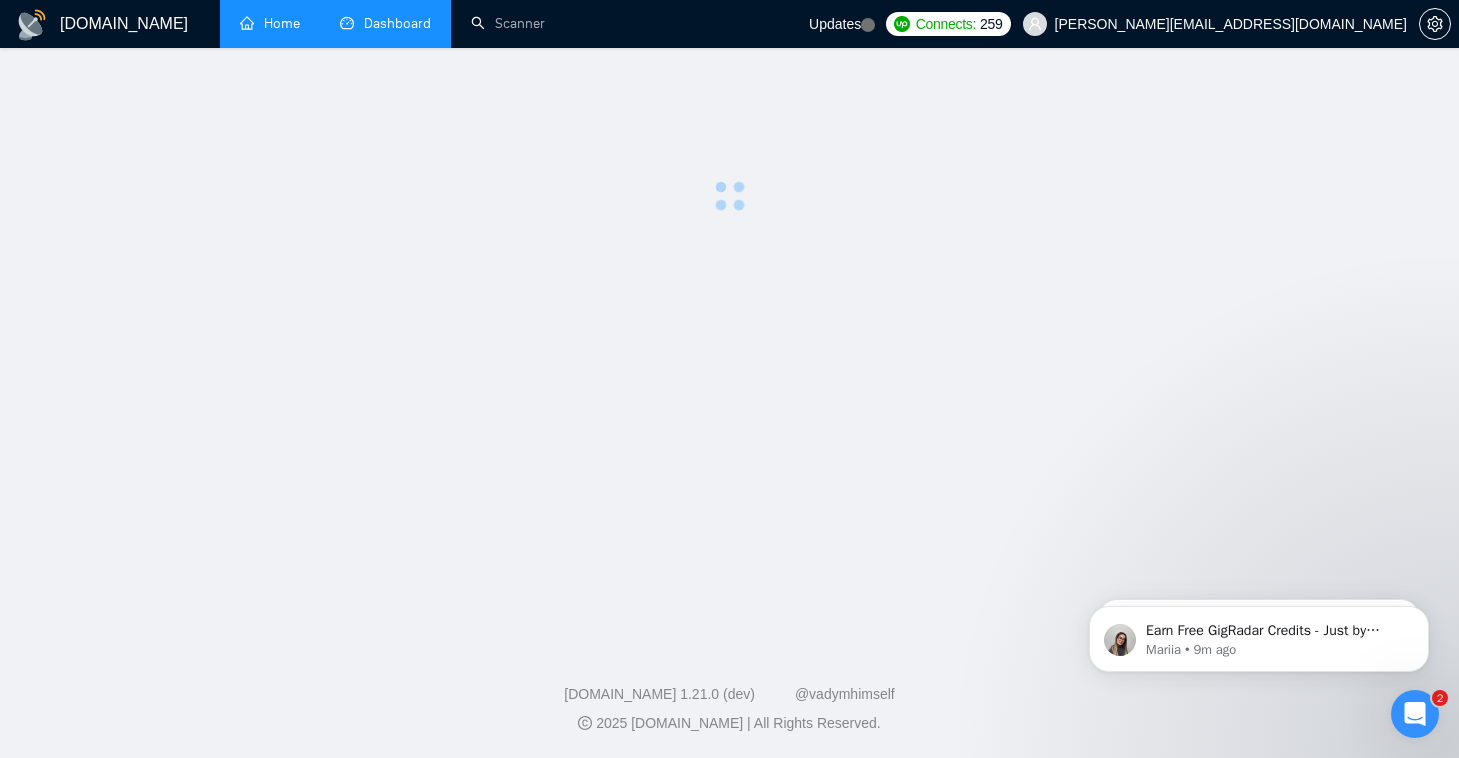 scroll, scrollTop: 0, scrollLeft: 0, axis: both 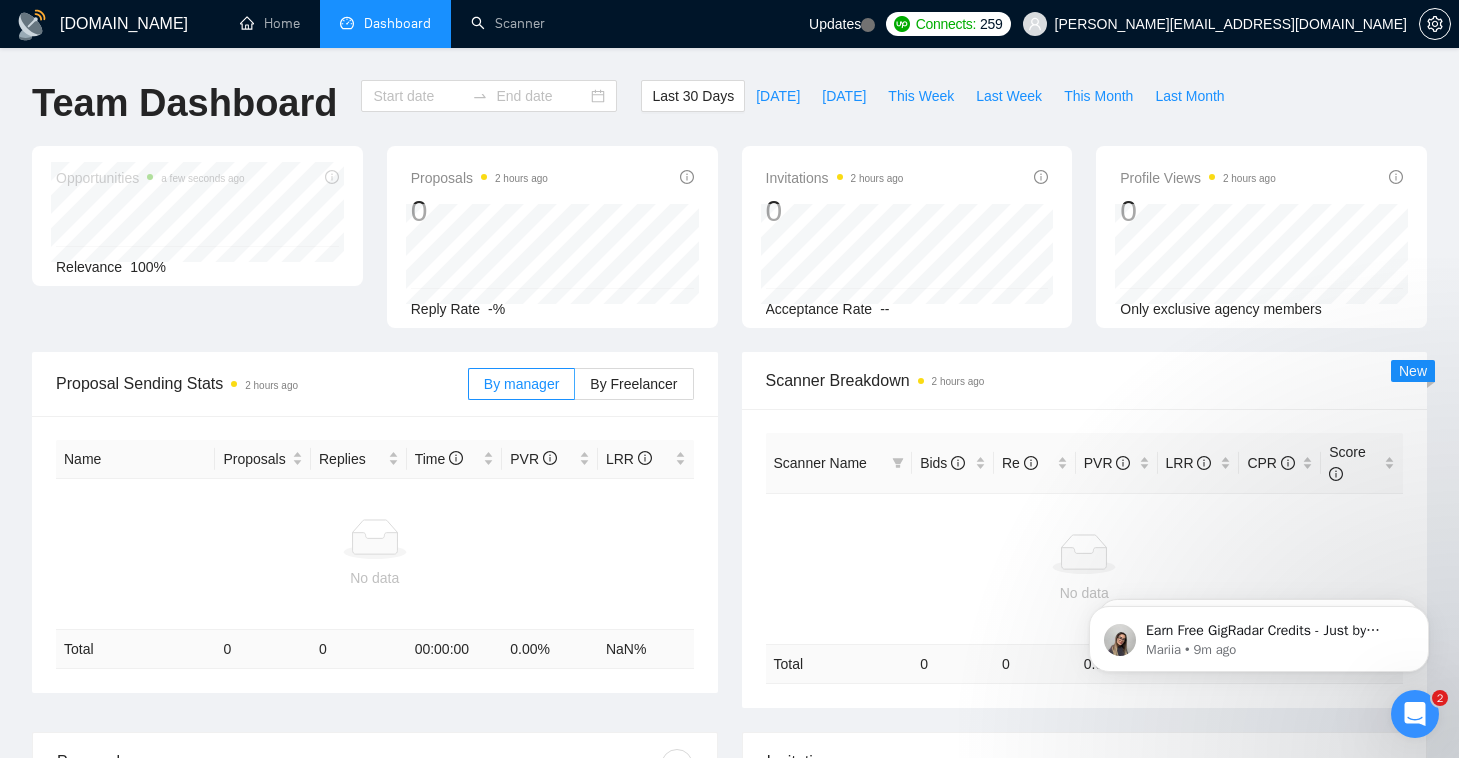 type on "[DATE]" 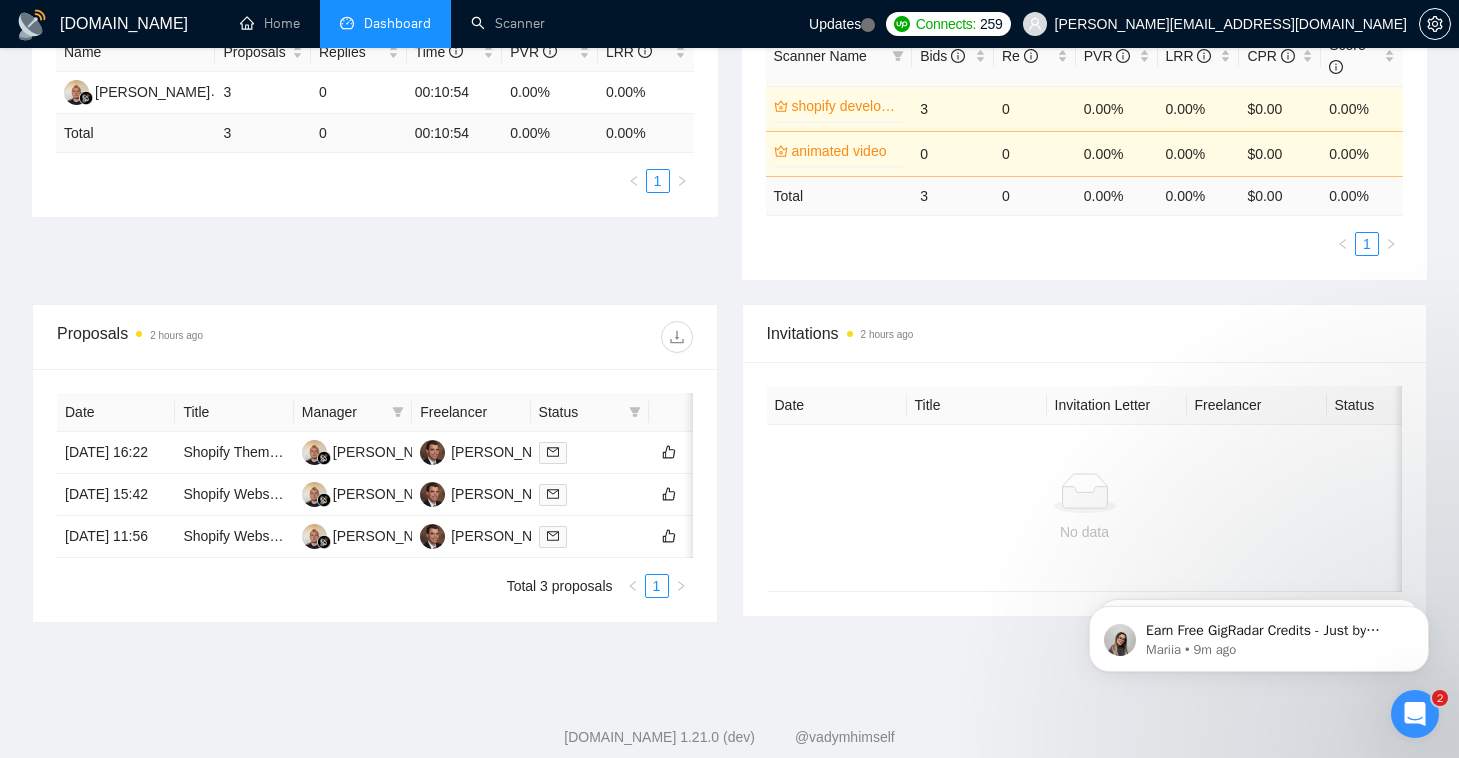 scroll, scrollTop: 409, scrollLeft: 0, axis: vertical 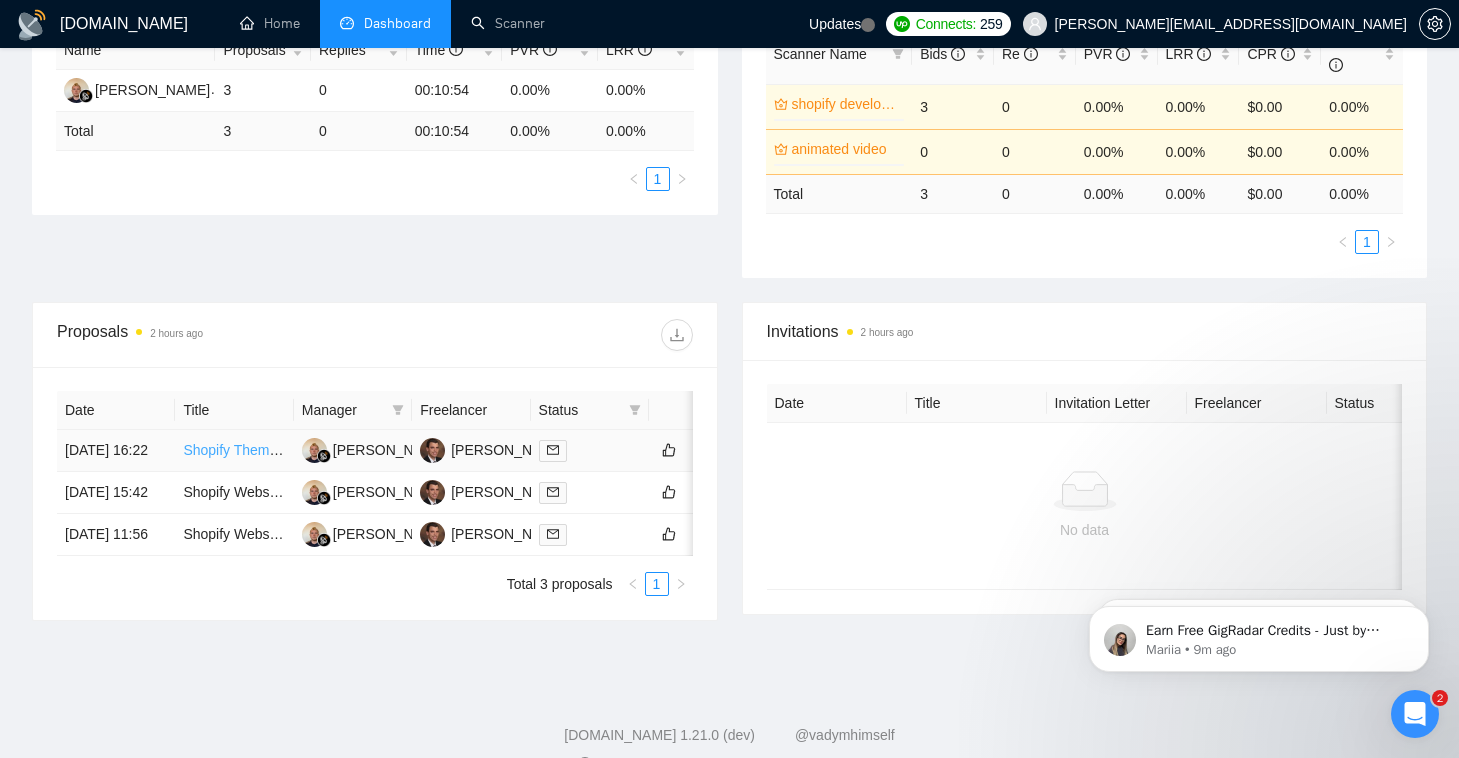 click on "Shopify Theme Design Migration from Existing Website" at bounding box center (354, 450) 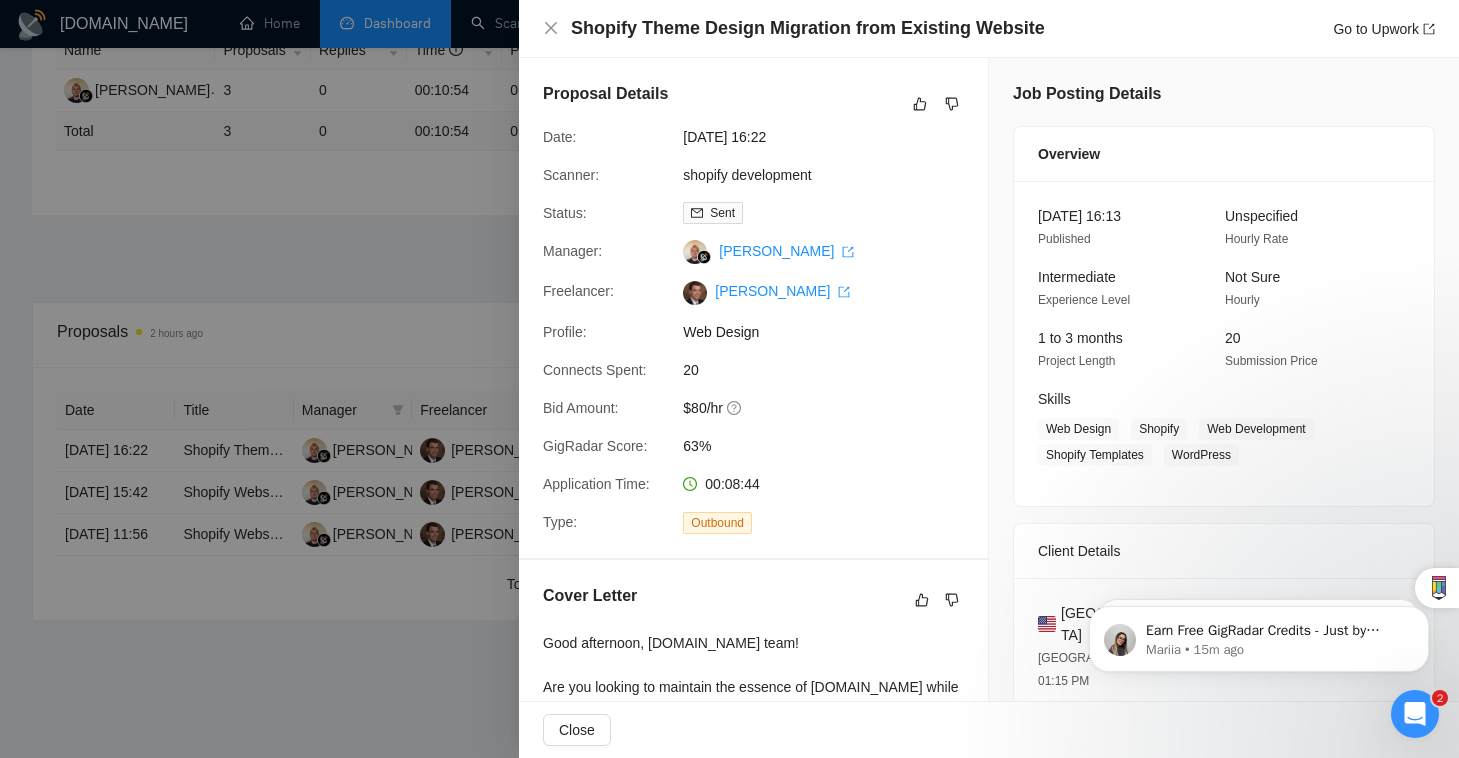 click on "$80/hr" at bounding box center [833, 408] 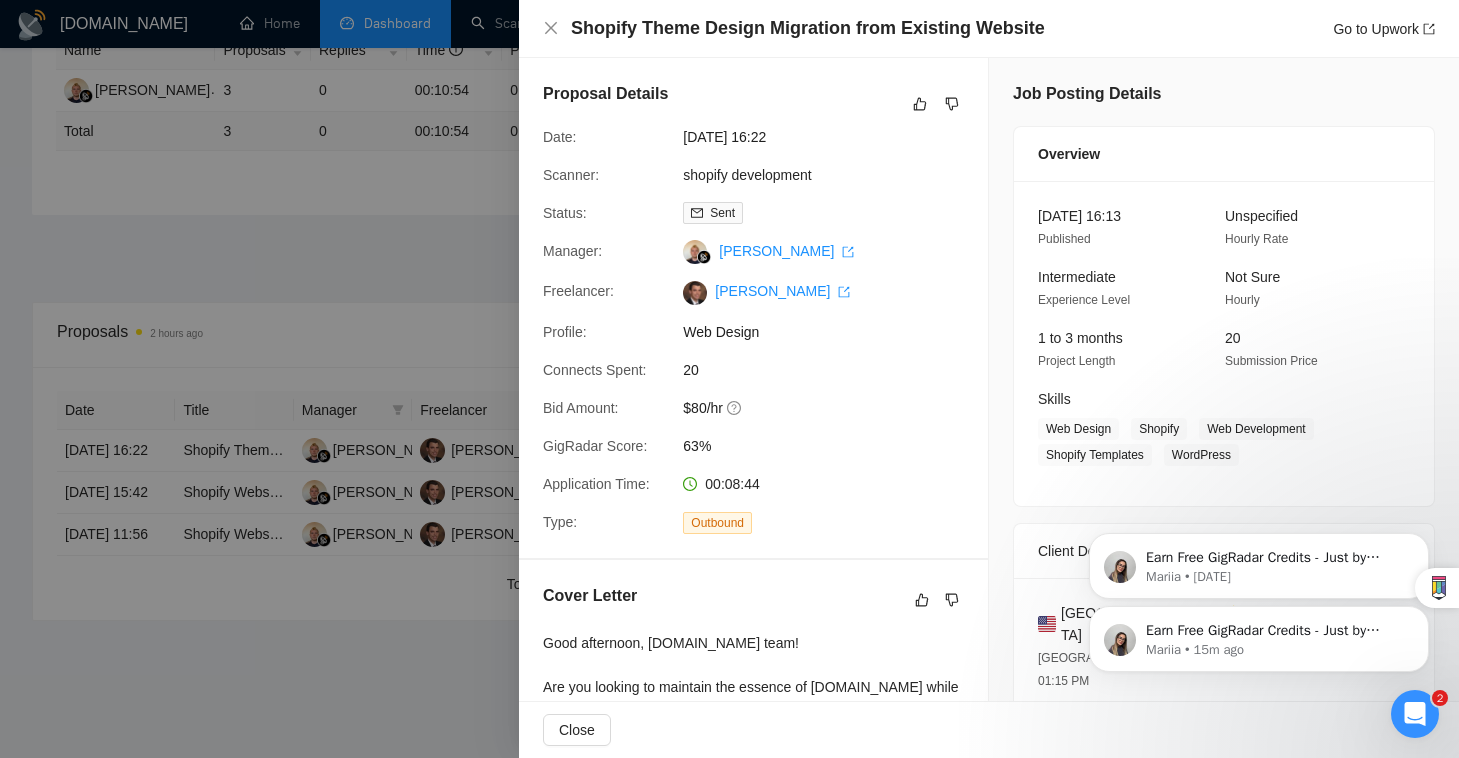 scroll, scrollTop: 507, scrollLeft: 0, axis: vertical 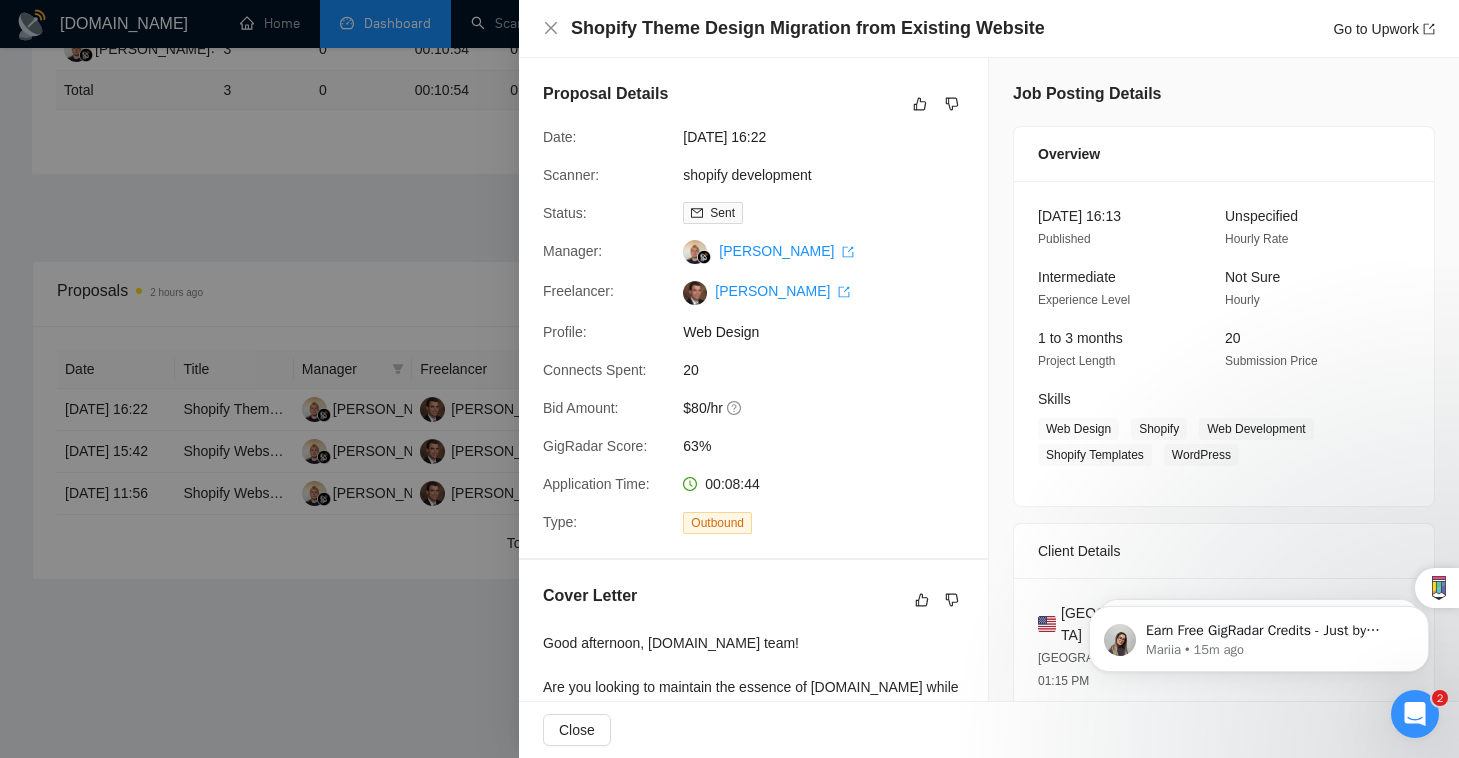click on "Skills Web Design Shopify Web Development Shopify Templates WordPress" at bounding box center (1209, 427) 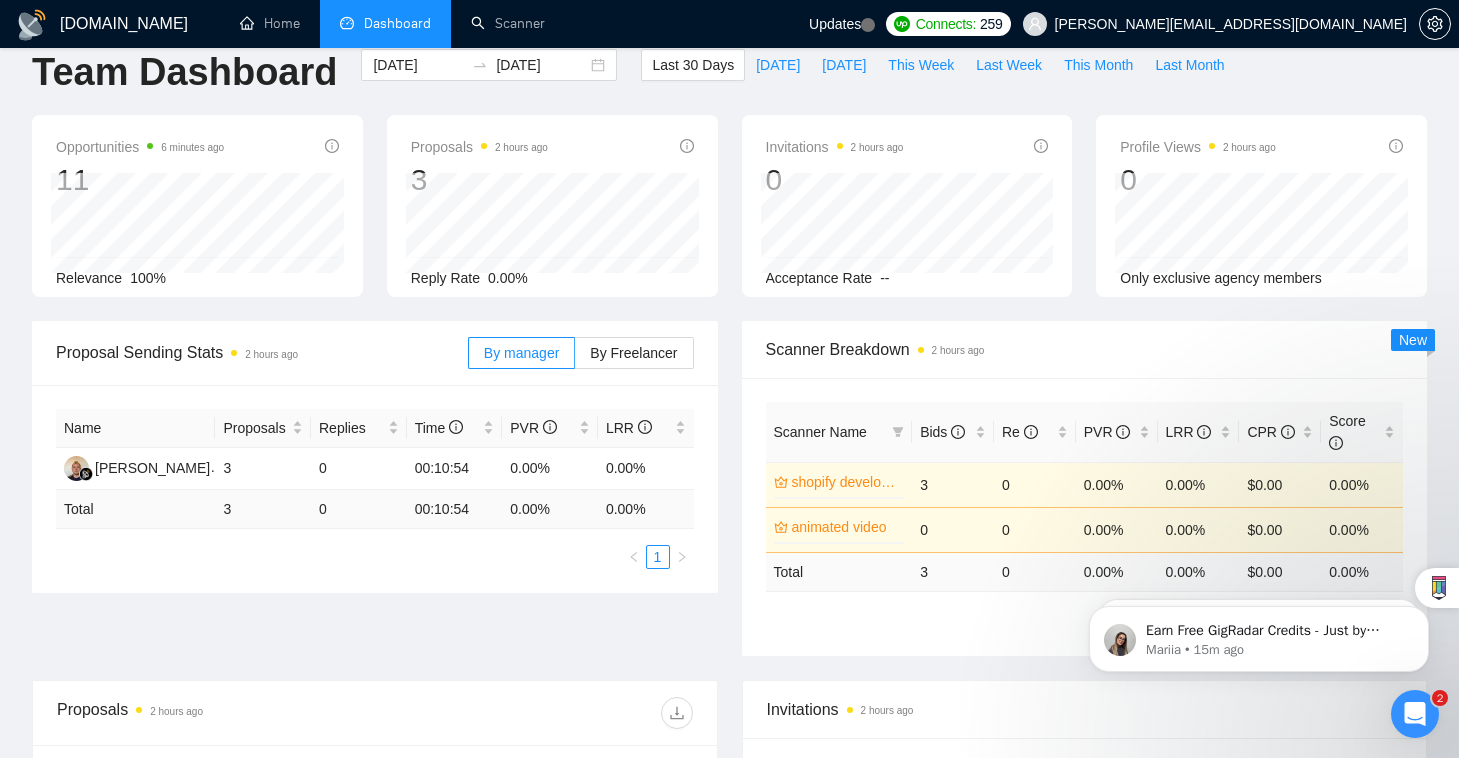 scroll, scrollTop: 0, scrollLeft: 0, axis: both 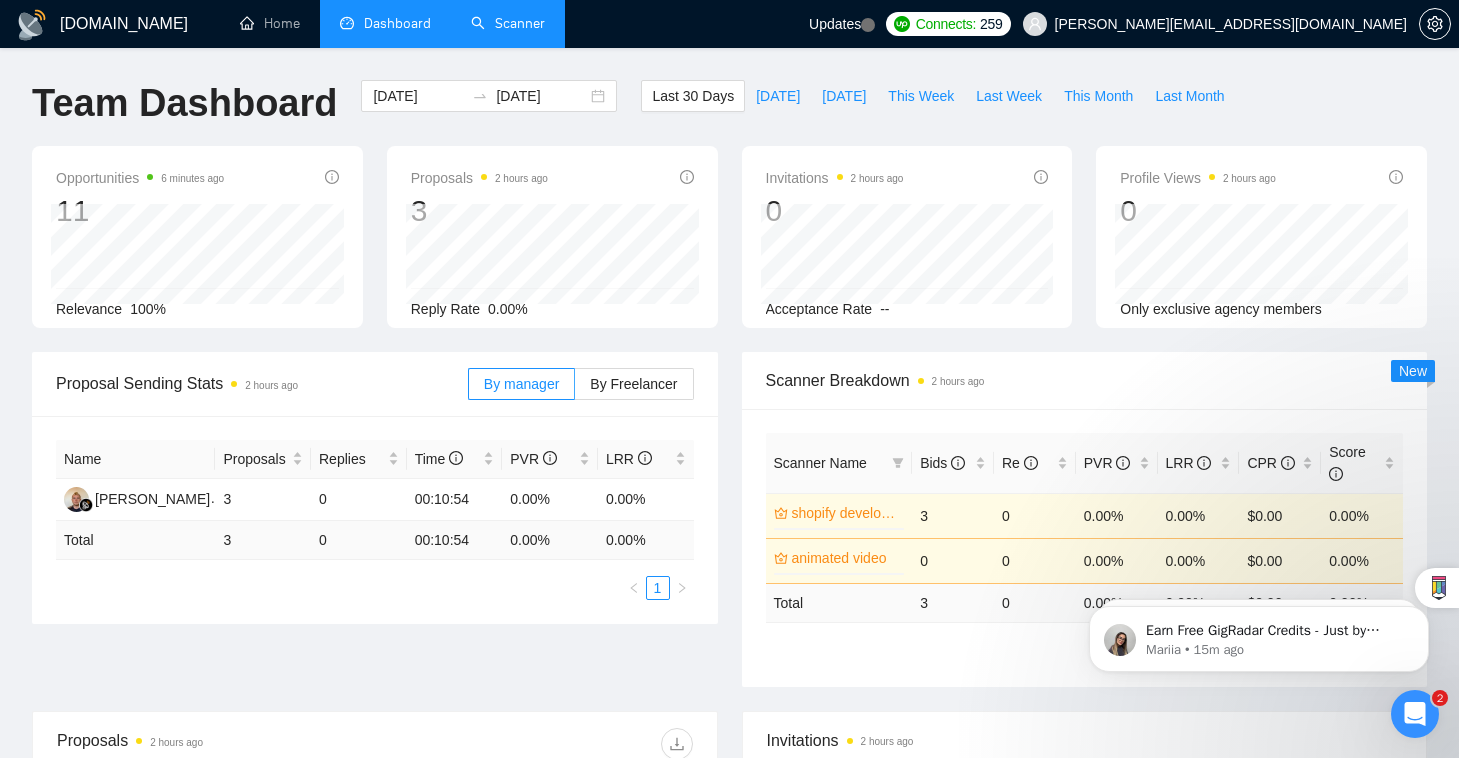 click on "Scanner" at bounding box center (508, 23) 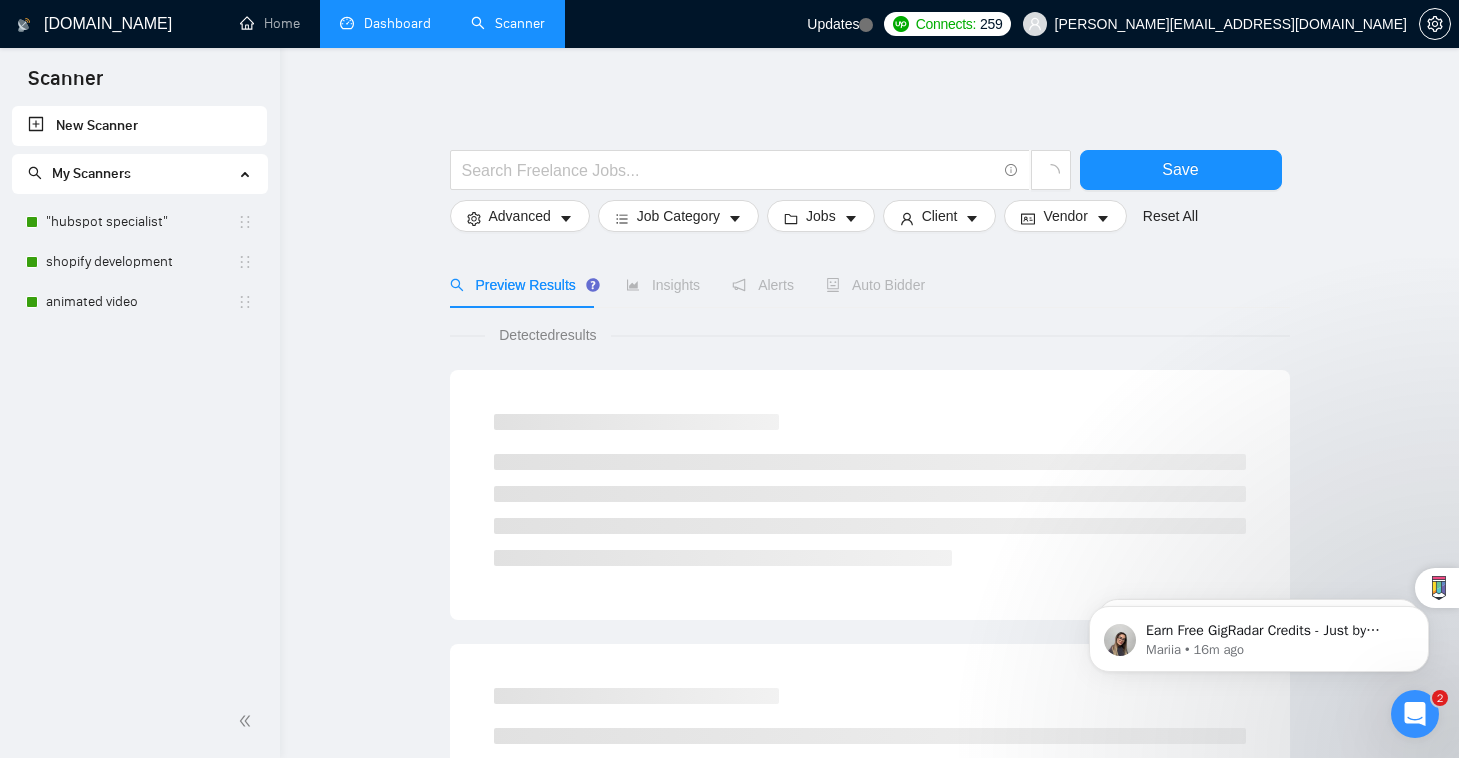 click on "New Scanner" at bounding box center [139, 126] 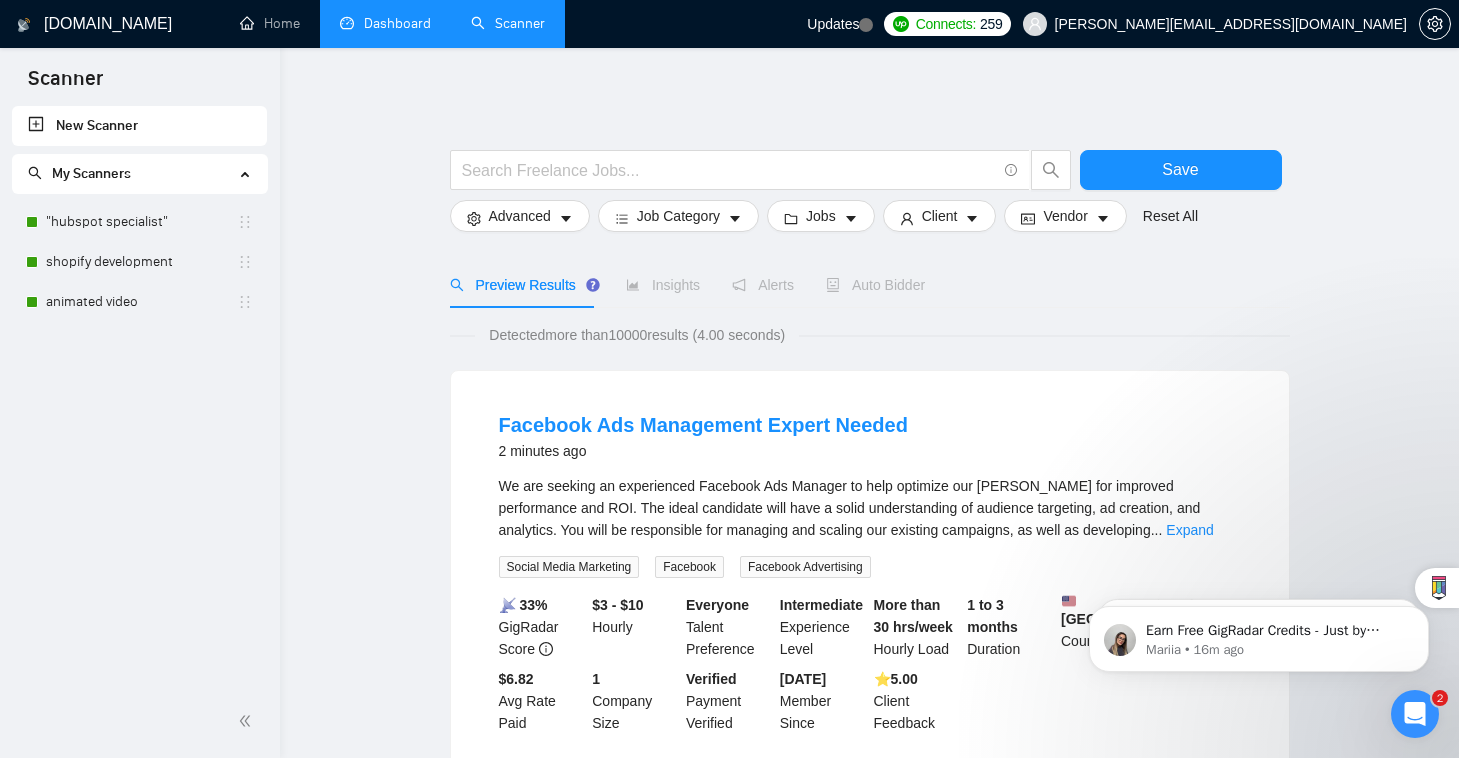 click at bounding box center [870, 140] 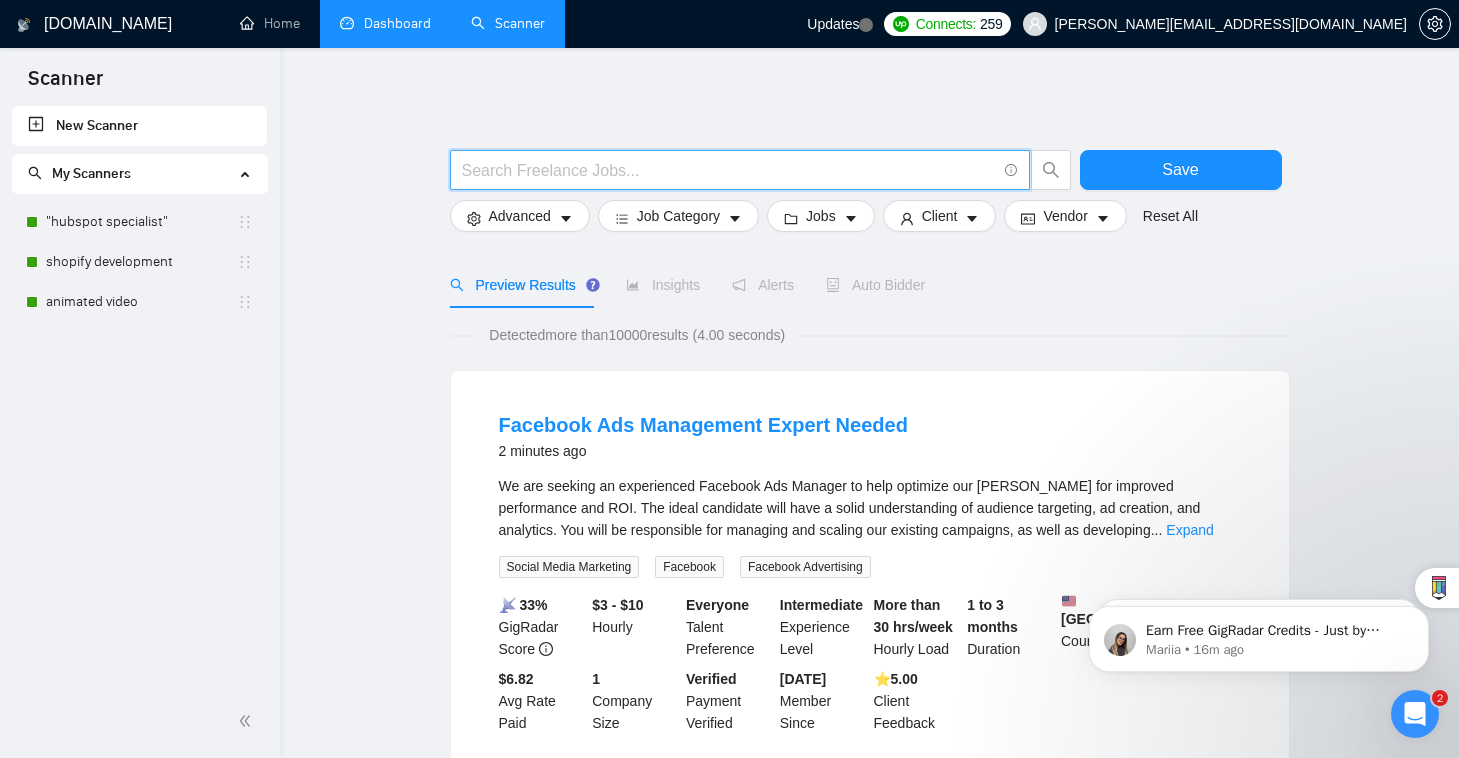 click at bounding box center [729, 170] 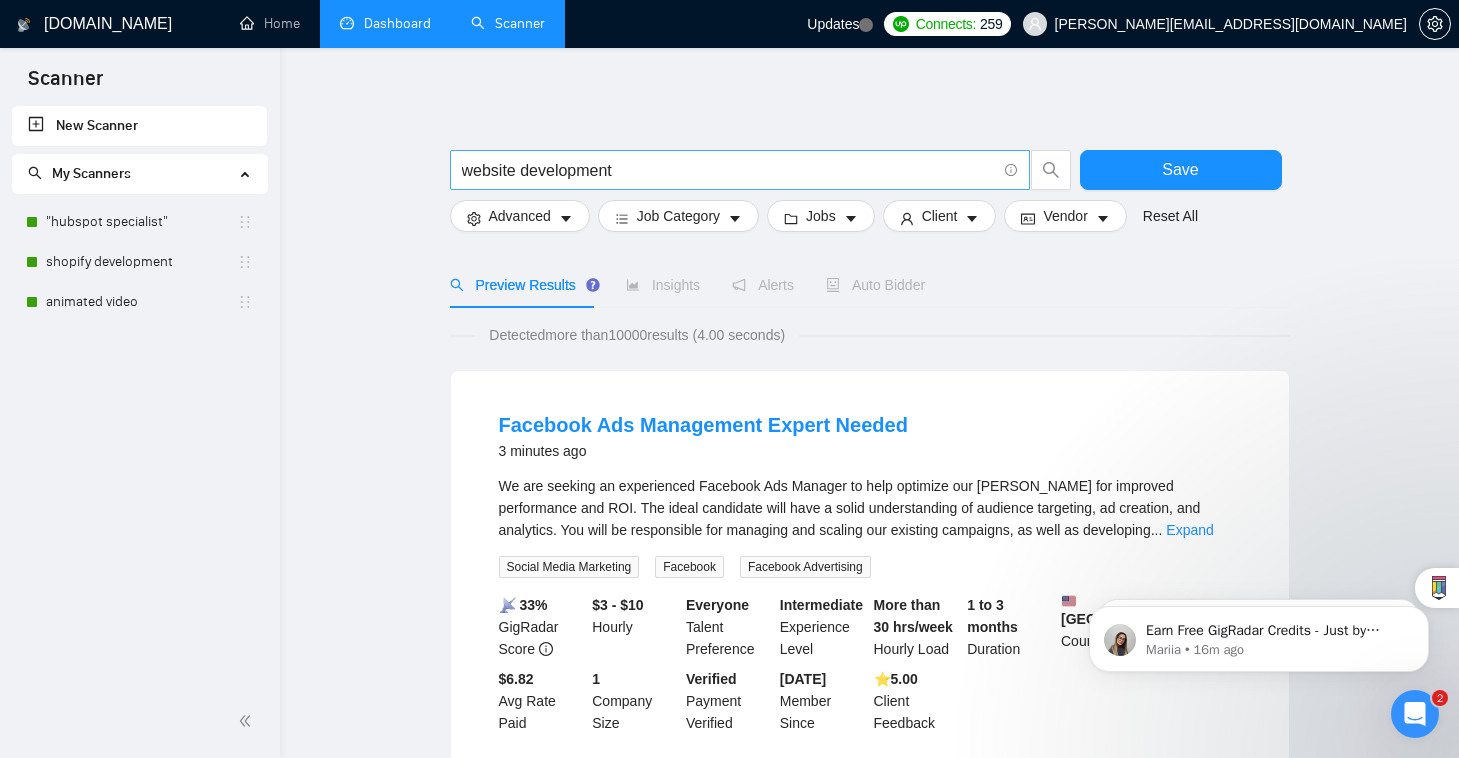 click on "website development" at bounding box center [740, 170] 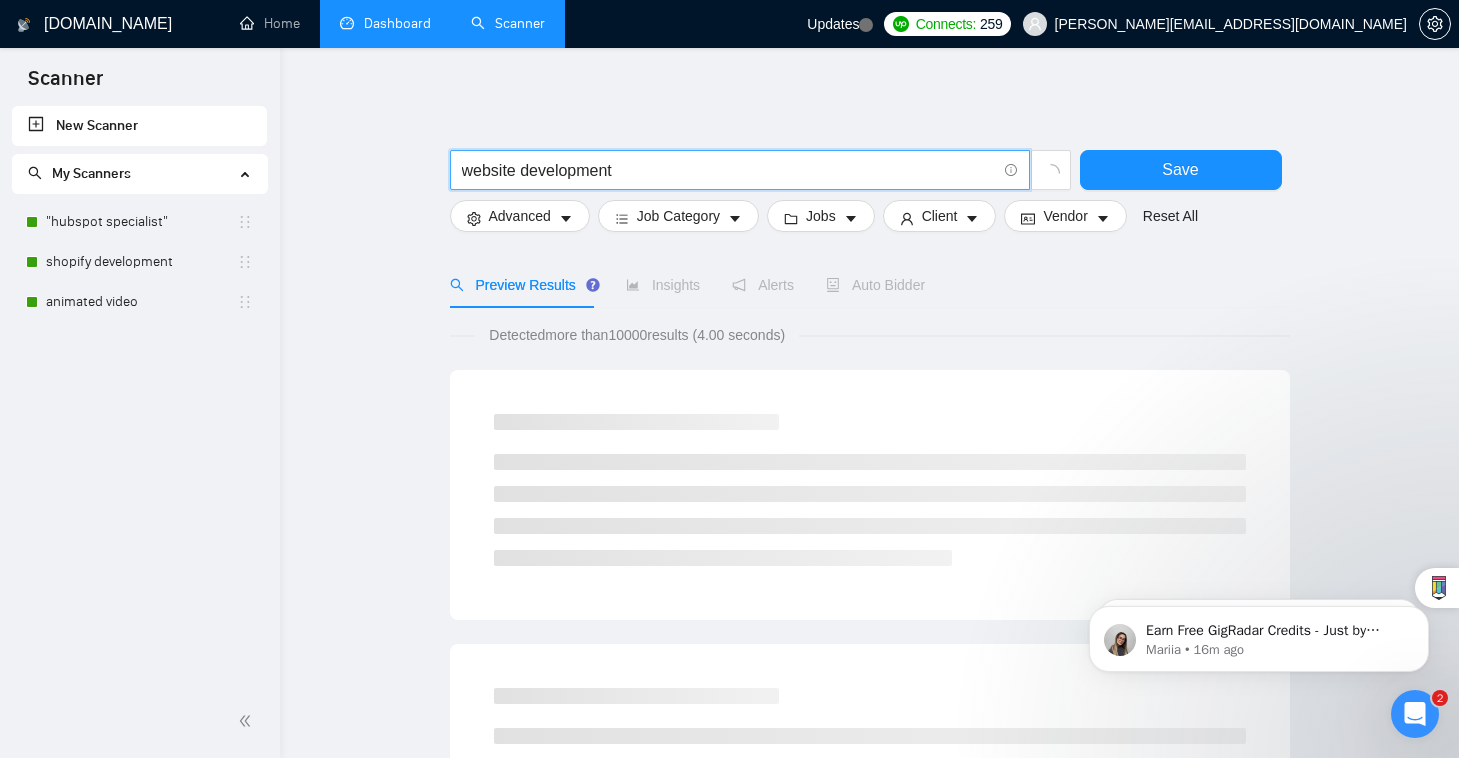 click on "website development" at bounding box center (729, 170) 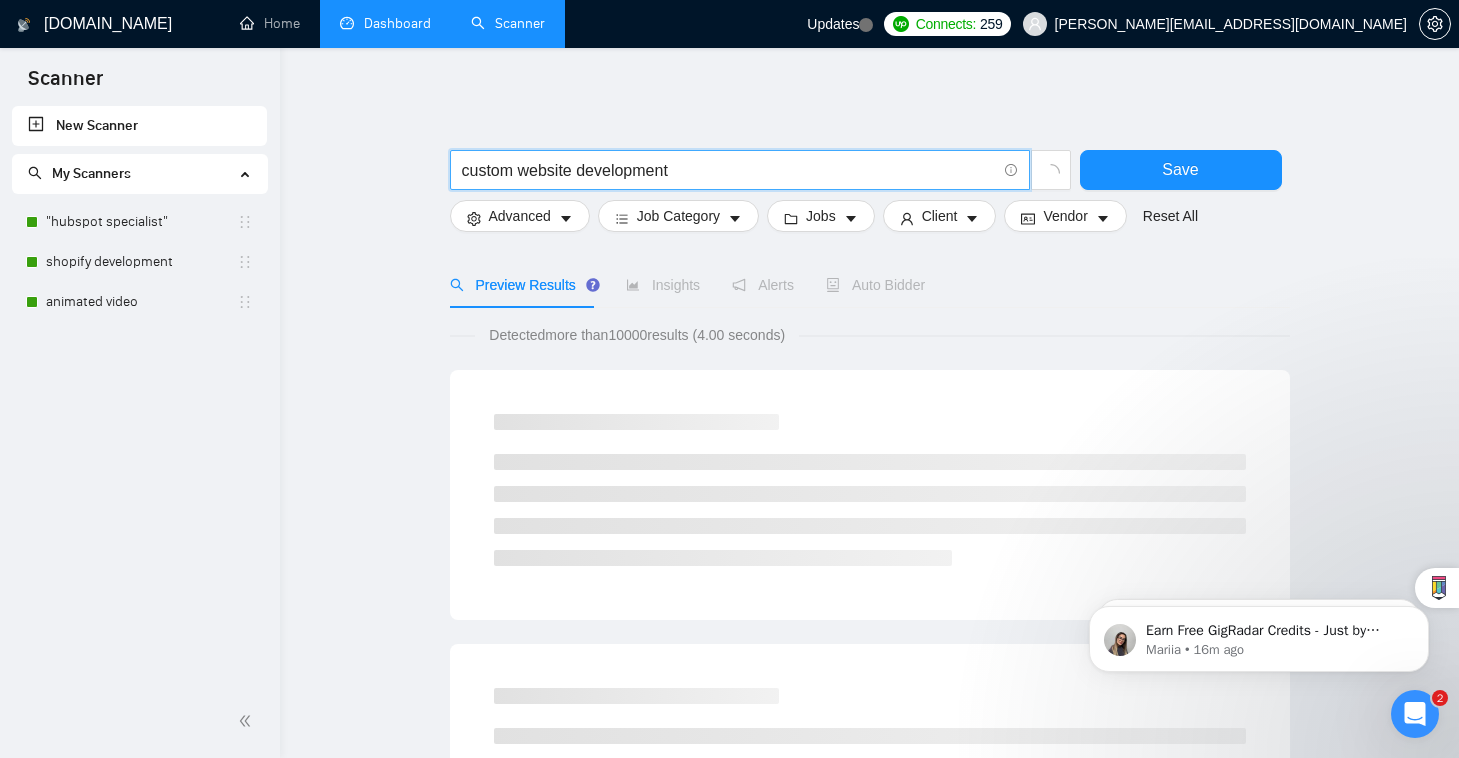 type on "custom website development" 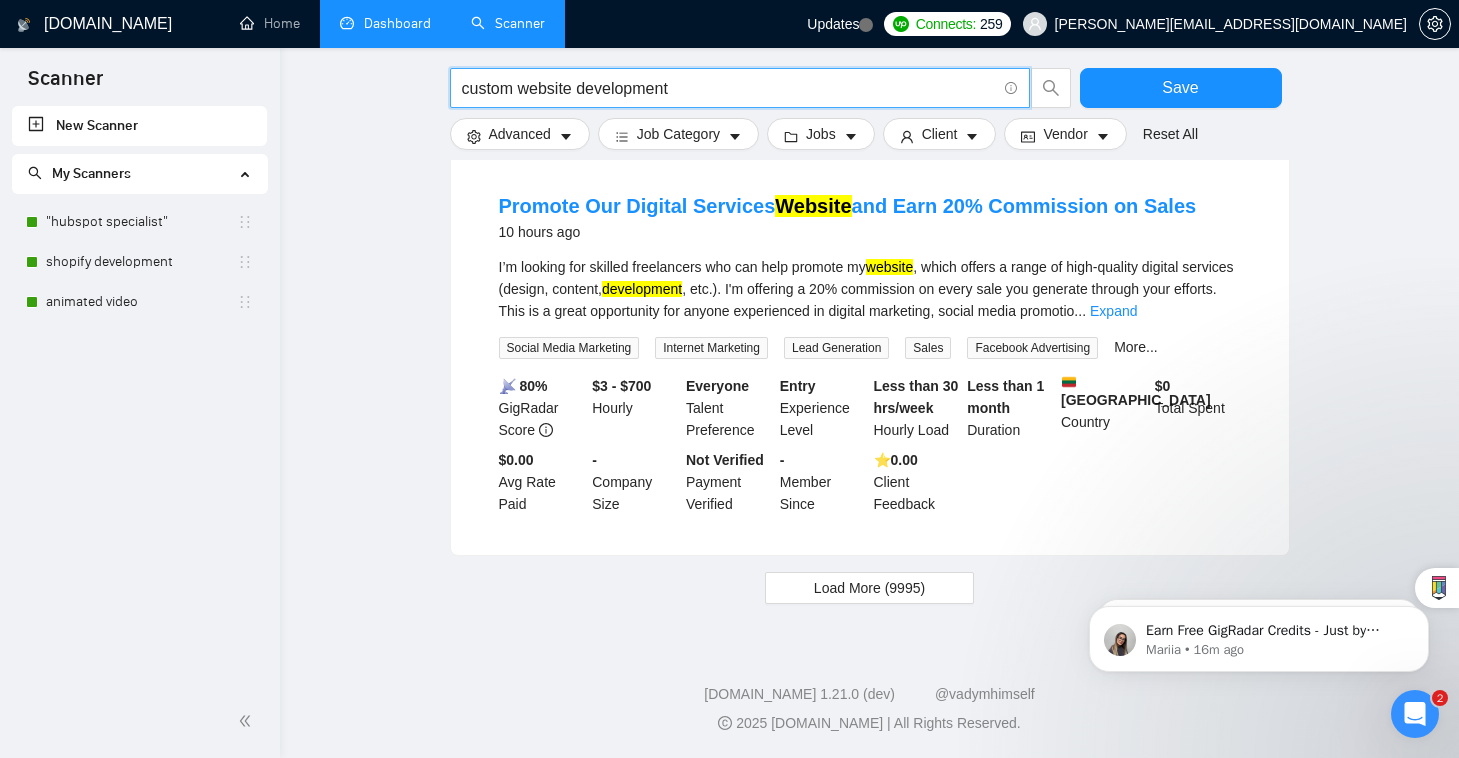 scroll, scrollTop: 1974, scrollLeft: 0, axis: vertical 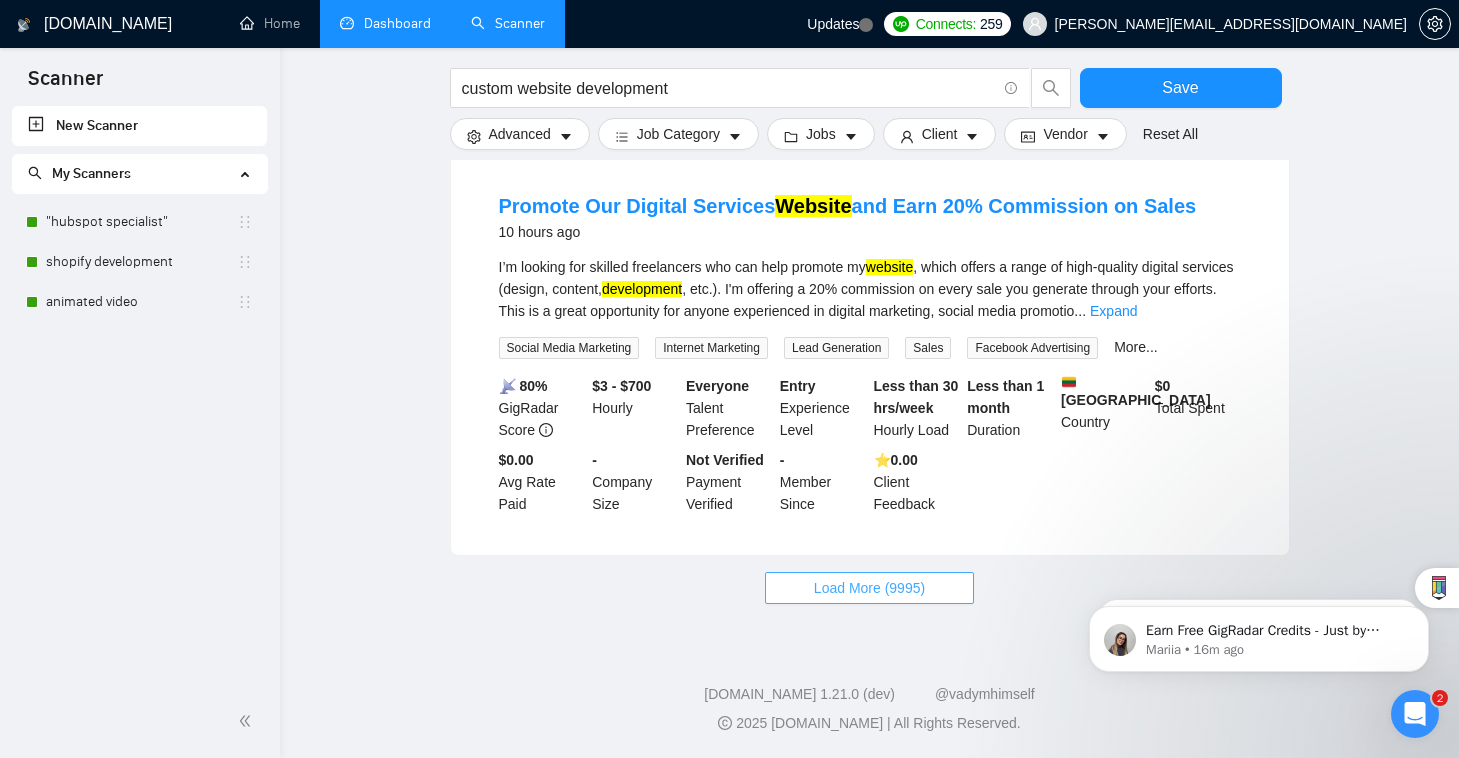 click on "Load More (9995)" at bounding box center [869, 588] 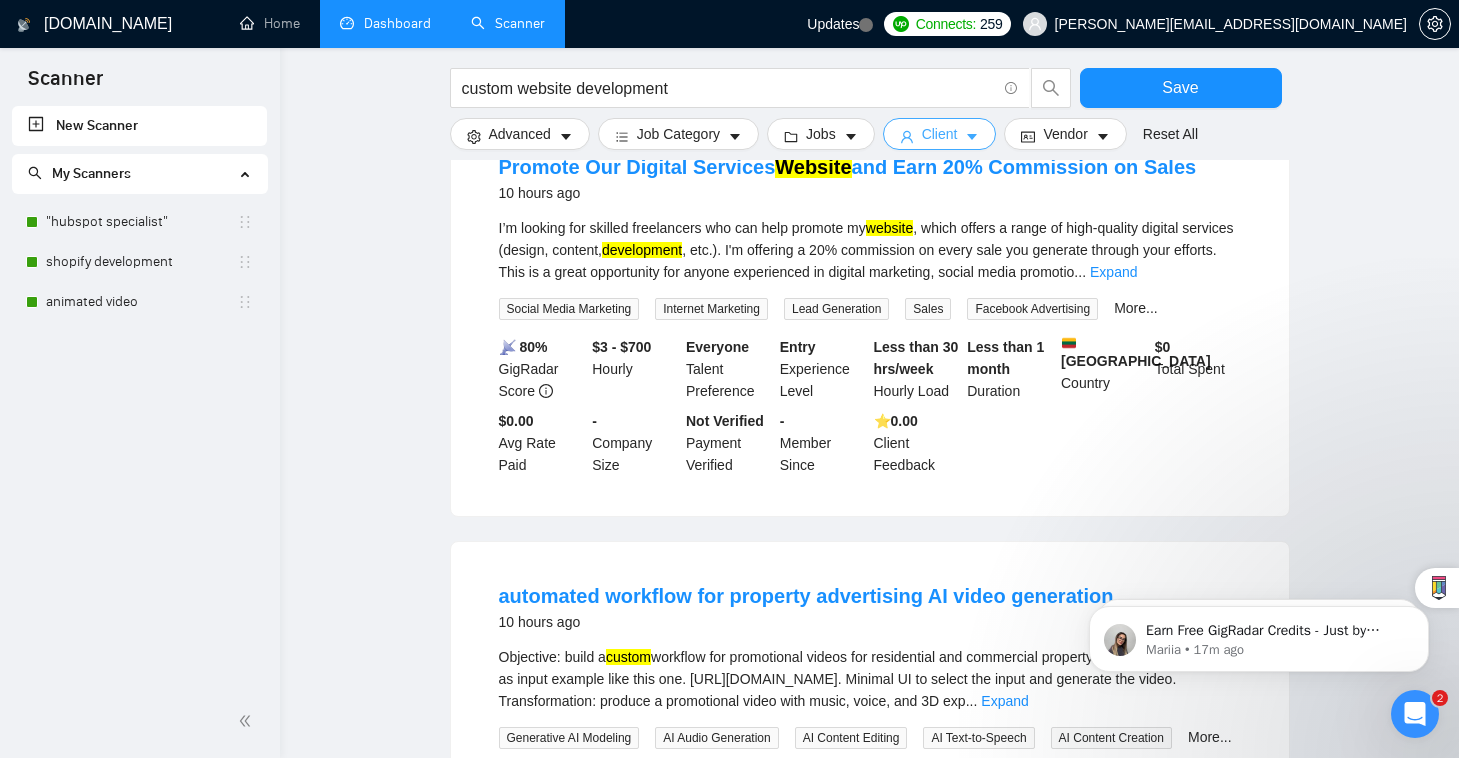 click on "Client" at bounding box center [940, 134] 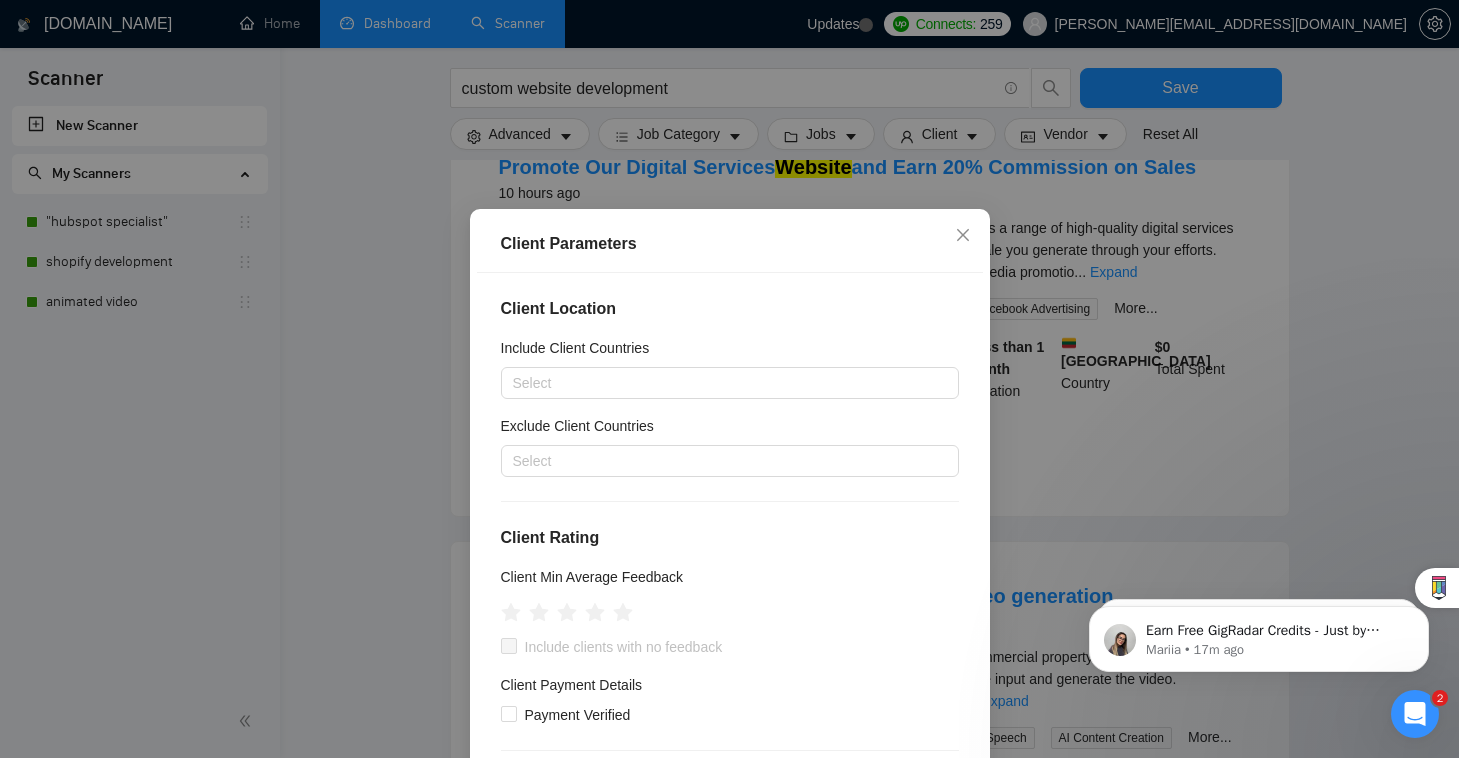 click on "Client Parameters Client Location Include Client Countries   Select Exclude Client Countries   Select Client Rating Client Min Average Feedback Include clients with no feedback Client Payment Details Payment Verified Hire Rate Stats   Client Total Spent $ Min - $ Max Client Hire Rate New   Any hire rate   Avg Hourly Rate Paid New $ Min - $ Max Include Clients without Sufficient History Client Profile Client Industry New   Any industry Client Company Size   Any company size Enterprise Clients New   Any clients Reset OK" at bounding box center (729, 379) 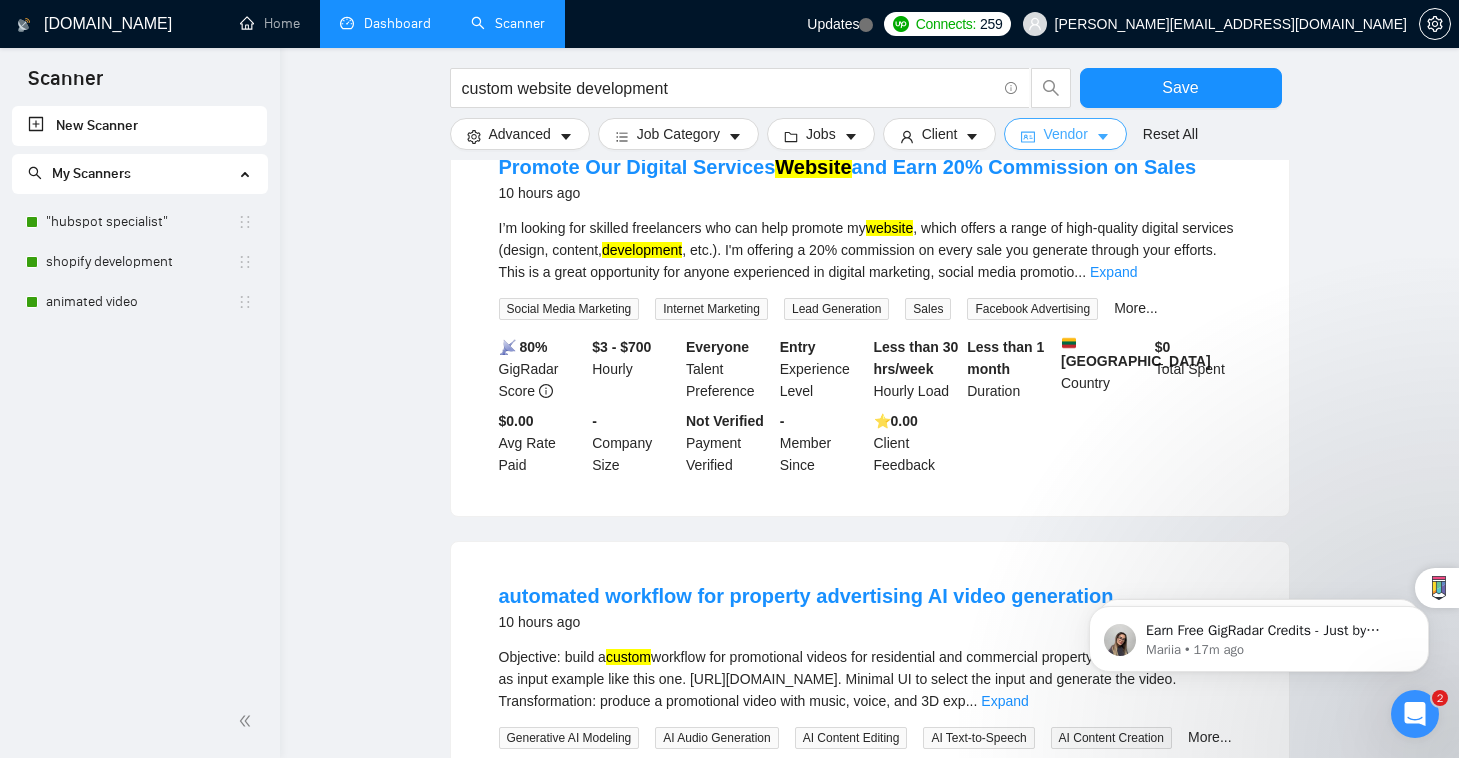click on "Vendor" at bounding box center (1065, 134) 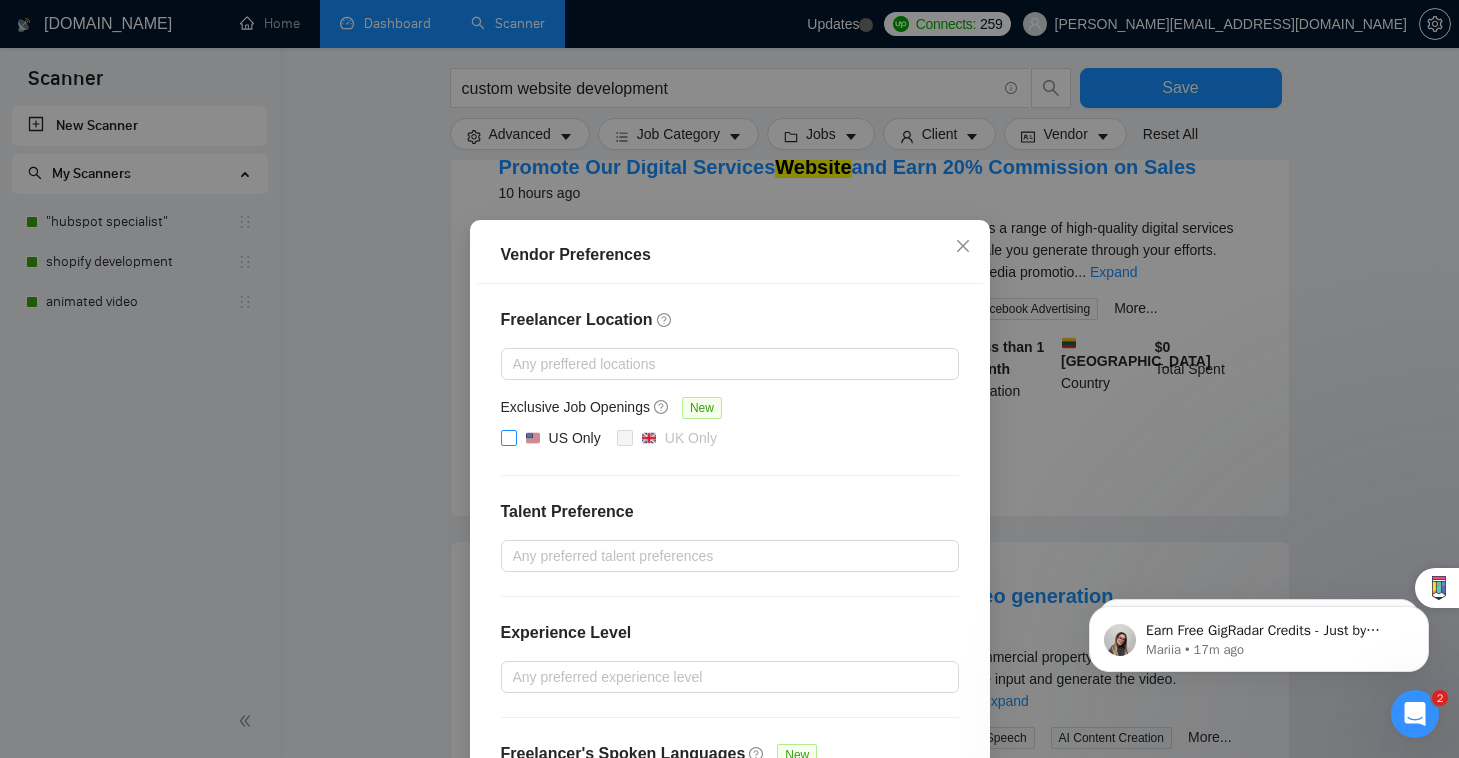 click on "US Only" at bounding box center [575, 438] 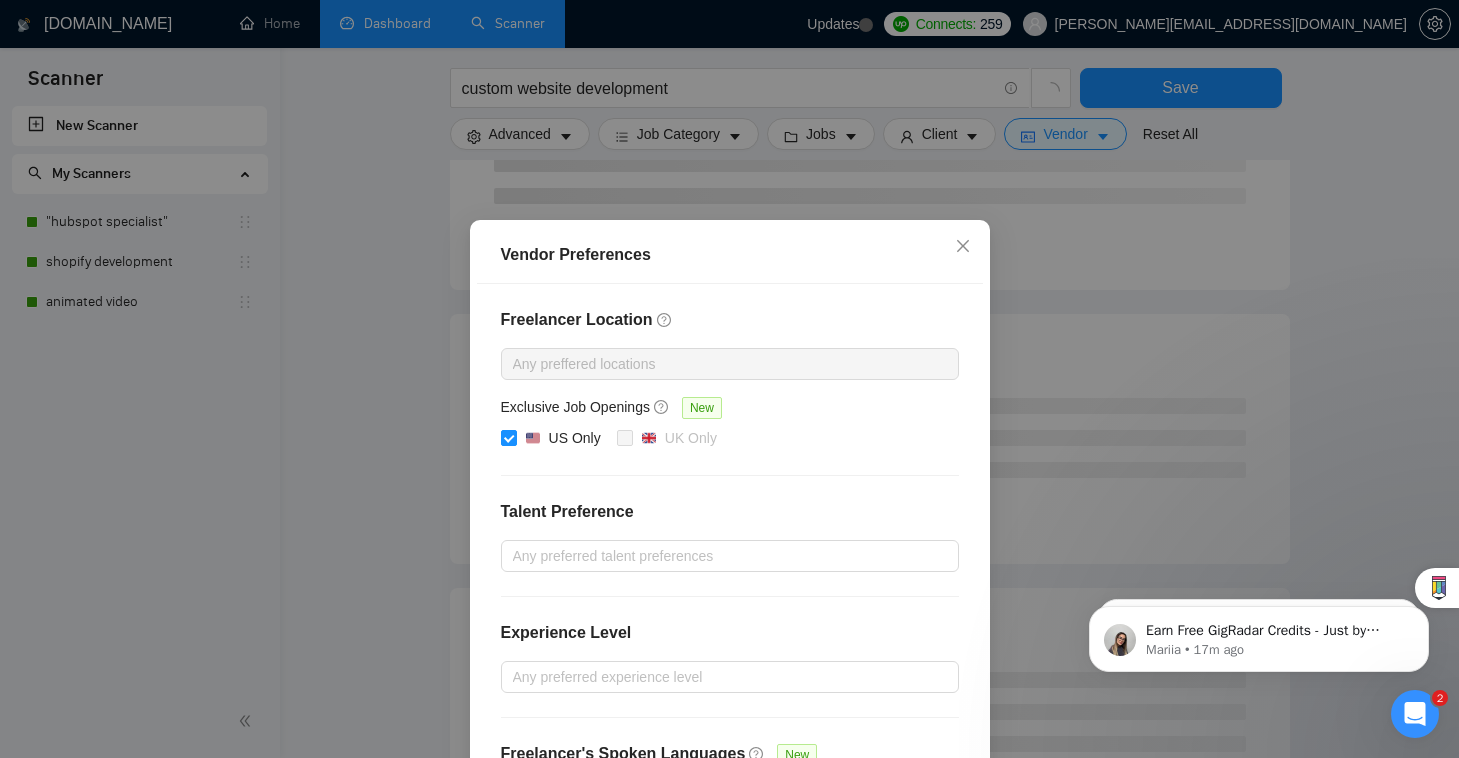 click on "Vendor Preferences Freelancer Location     Any preffered locations Exclusive Job Openings [GEOGRAPHIC_DATA] Only UK Only Talent Preference   Any preferred talent preferences Experience Level   Any preferred experience level Freelancer's Spoken Languages New   Any preffered languages Reset OK" at bounding box center (729, 379) 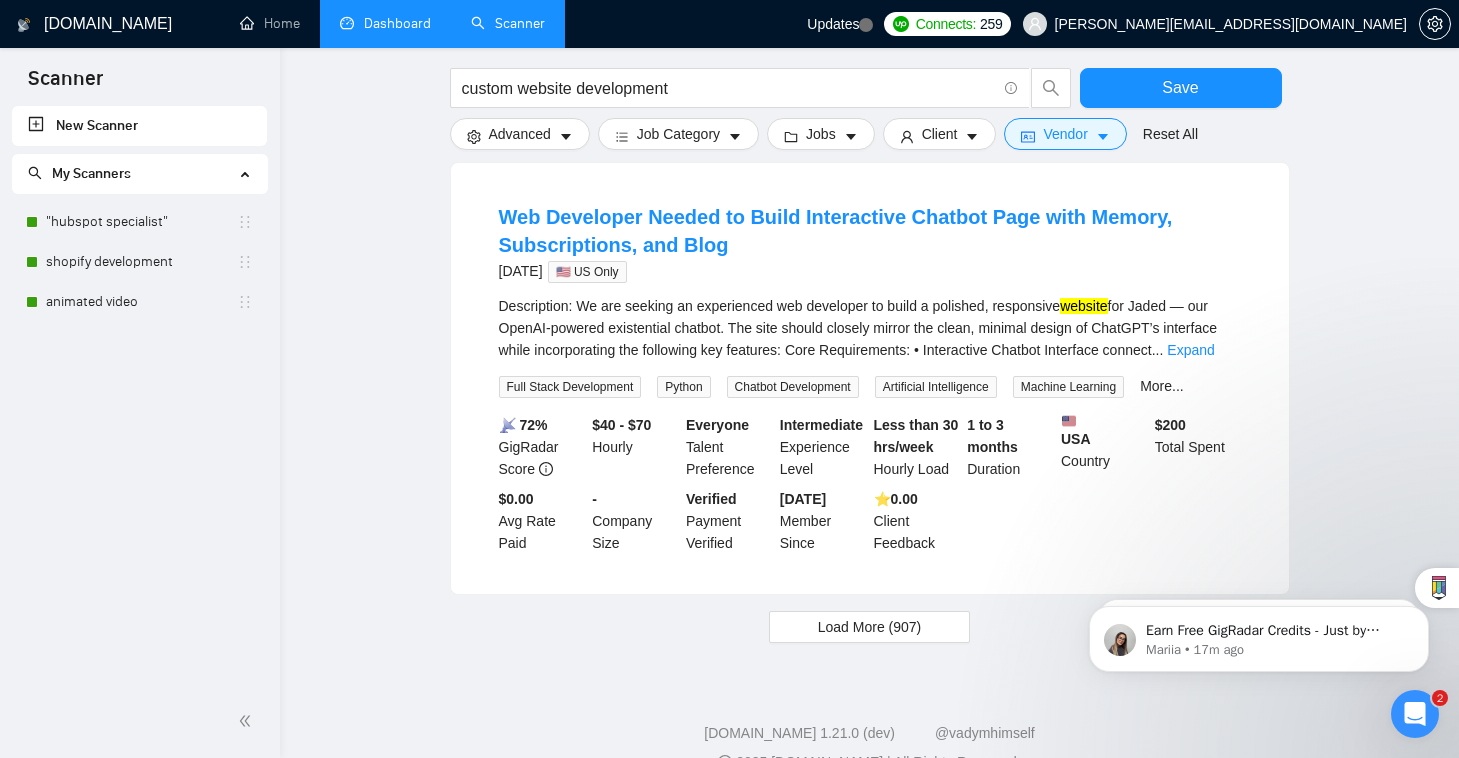 click on "[DOMAIN_NAME] Home Dashboard Scanner Updates
Connects: 259 [PERSON_NAME][EMAIL_ADDRESS][DOMAIN_NAME] custom website development Save Advanced   Job Category   Jobs   Client   Vendor   Reset All Preview Results Insights Alerts Auto Bidder Detected   912  results   (0.04 seconds) Full-Stack WordPress Developer |  Custom  Theme, ACF, Speed & SEO Optimization 4 hours ago 🇺🇸 US Only We are seeking a skilled and reliable full-stack WordPress developer to help us build a fully  custom , high-performance  website  tailored for speed, SEO, and scalability. This is not a templated or page-builder-based project—we need a clean, modular, and developer-friendly build from the ground up.
The ideal candidate has a st ... Expand Full Stack Development WordPress Web Development Web Design HTML5 More... 📡   65% GigRadar Score   $40 - $60 Hourly Freelancers Only Talent Preference Expert Experience Level More than 30 hrs/week Hourly Load 1 to 3 months Duration   Country $ 0" at bounding box center [869, -589] 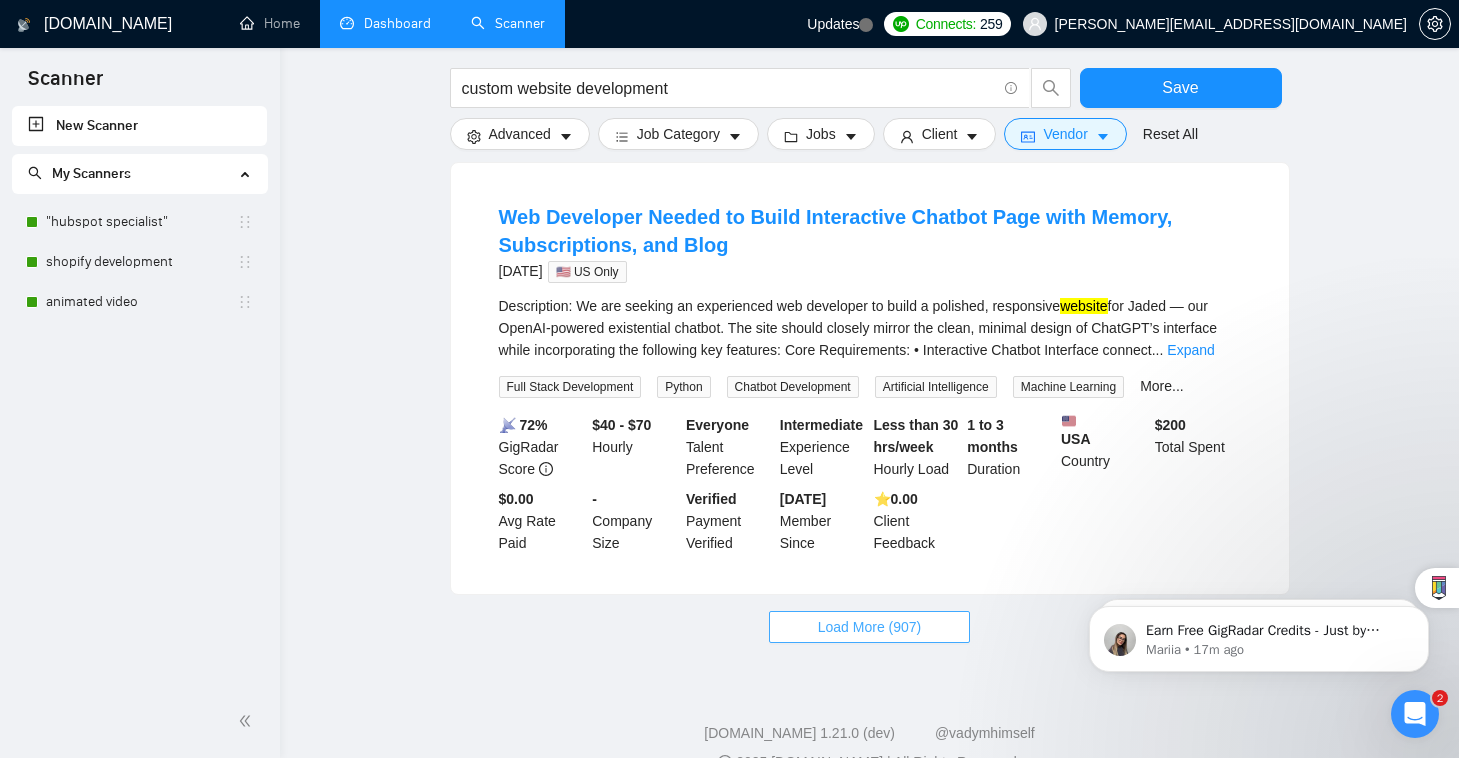 click on "Load More (907)" at bounding box center [870, 627] 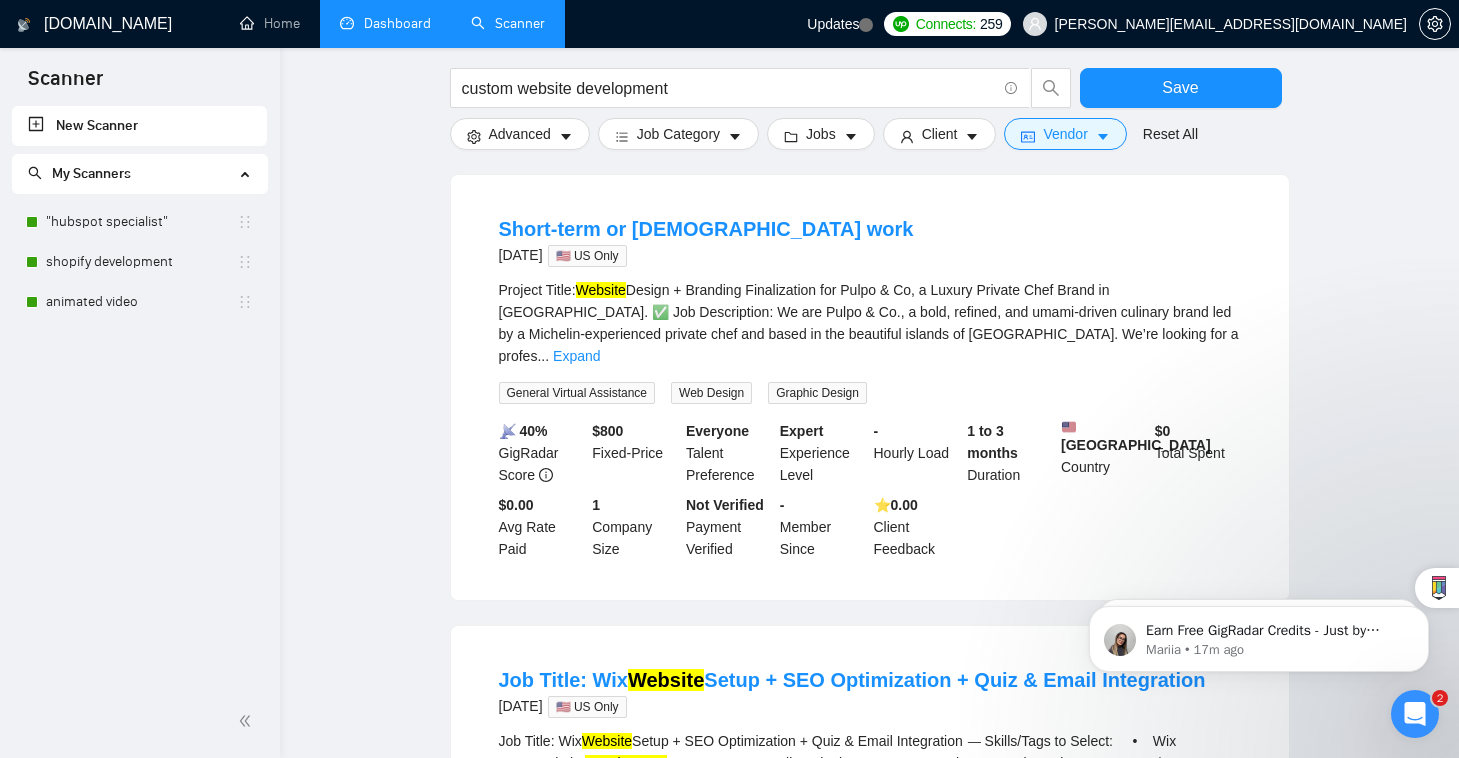 scroll, scrollTop: 3306, scrollLeft: 0, axis: vertical 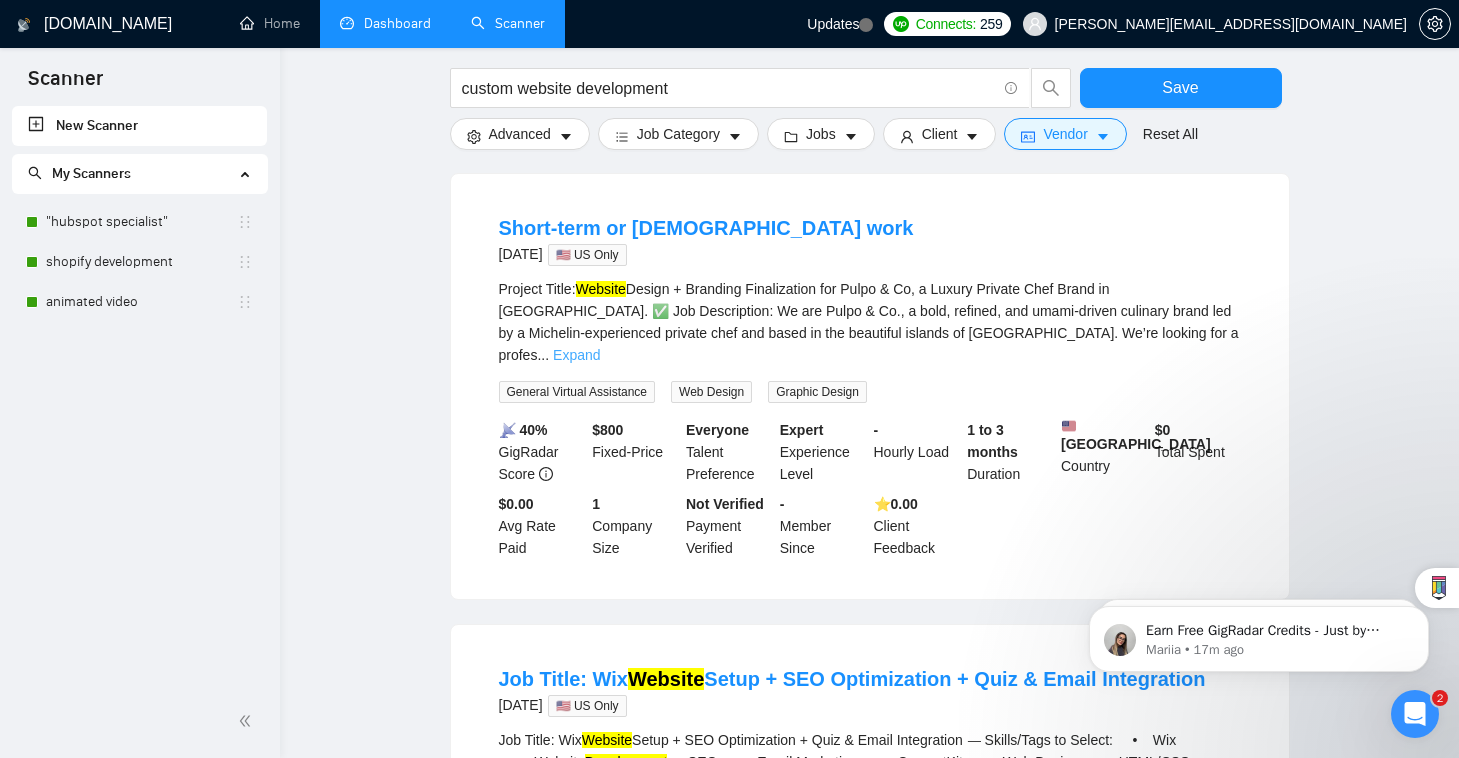 click on "Expand" at bounding box center [576, 355] 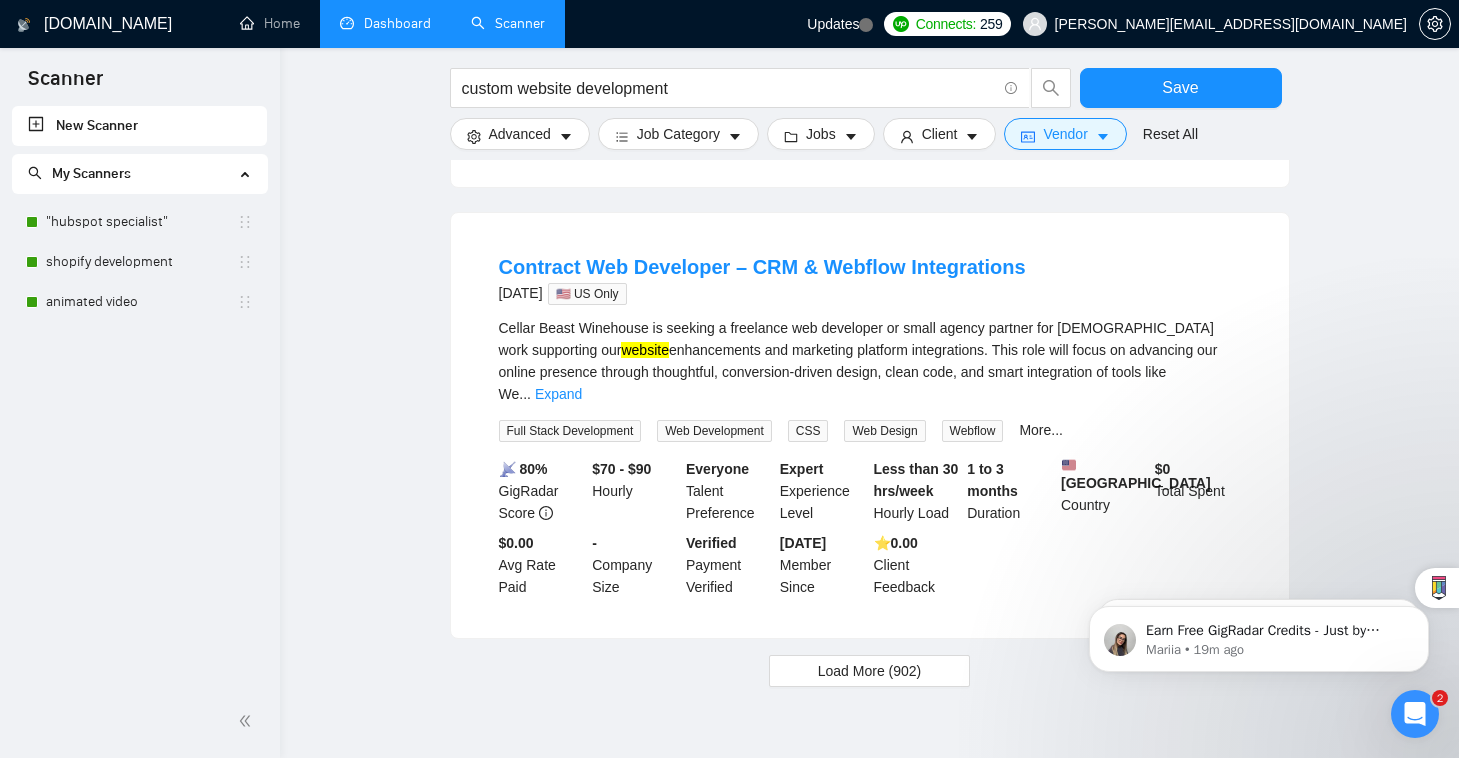 scroll, scrollTop: 4713, scrollLeft: 0, axis: vertical 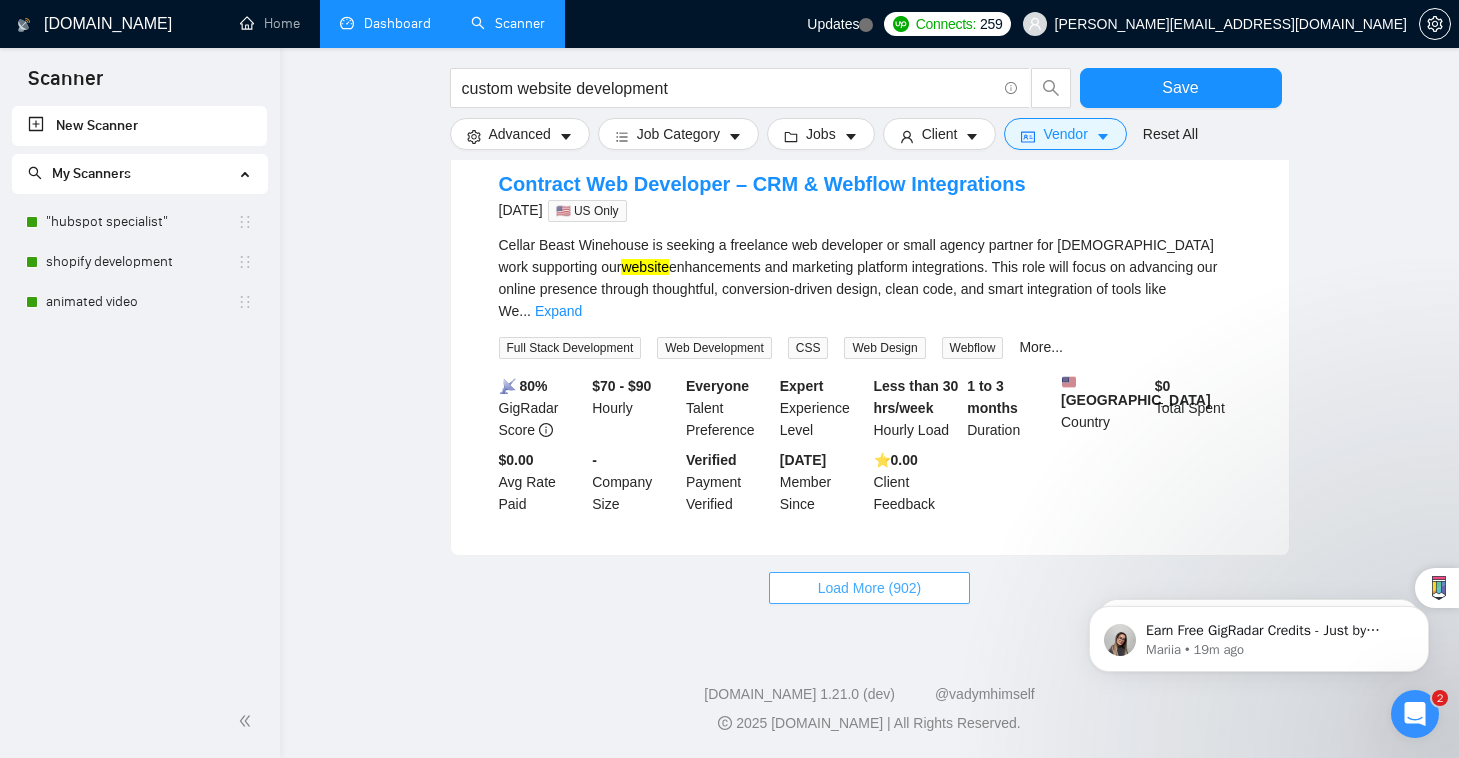 click on "Load More (902)" at bounding box center [870, 588] 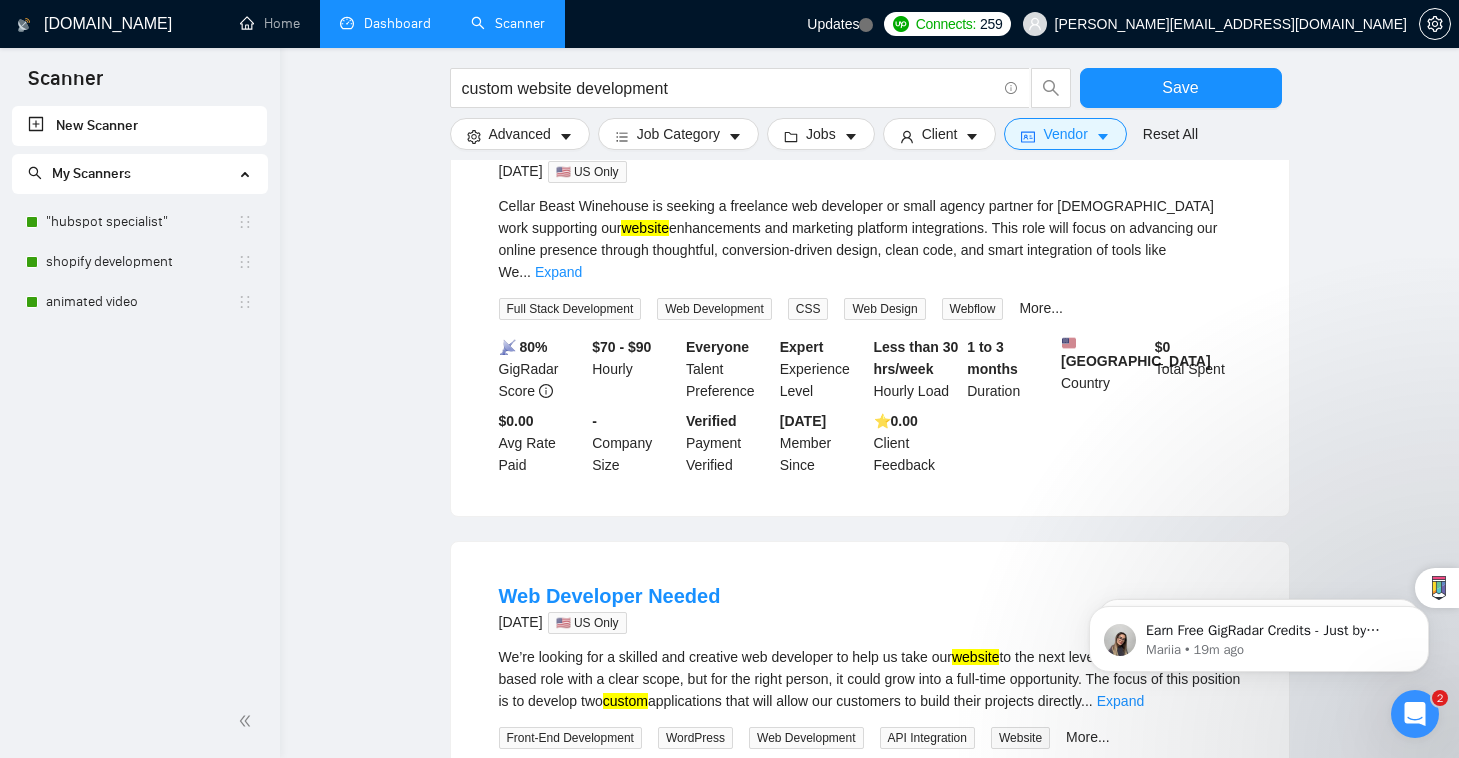scroll, scrollTop: 4735, scrollLeft: 0, axis: vertical 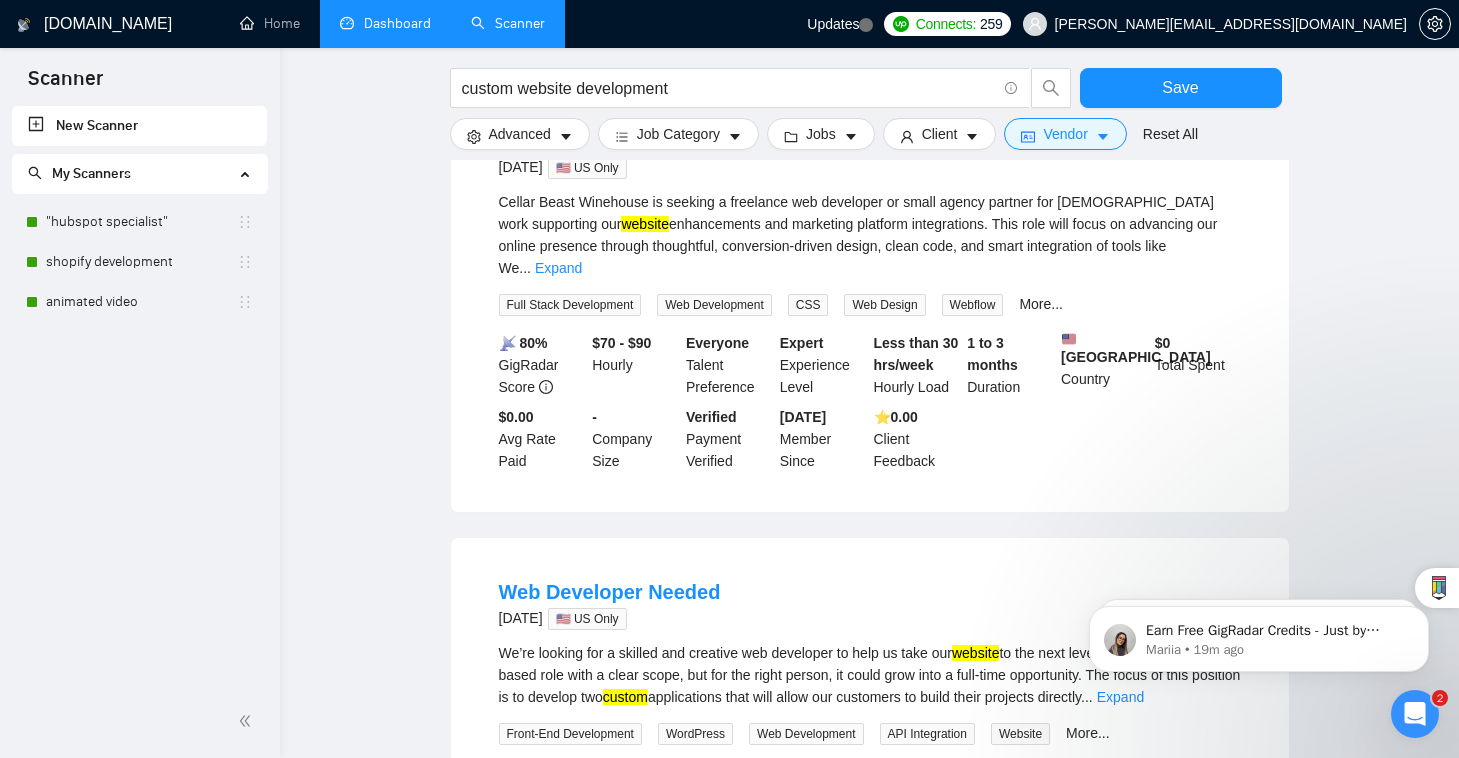 click on "Cellar Beast Winehouse is seeking a freelance web developer or small agency partner for [DEMOGRAPHIC_DATA] work supporting our  website  enhancements and marketing platform integrations. This role will focus on advancing our online presence through thoughtful, conversion-driven design, clean code, and smart integration of tools like We ... Expand Full Stack Development Web Development CSS Web Design Webflow More..." at bounding box center [870, 253] 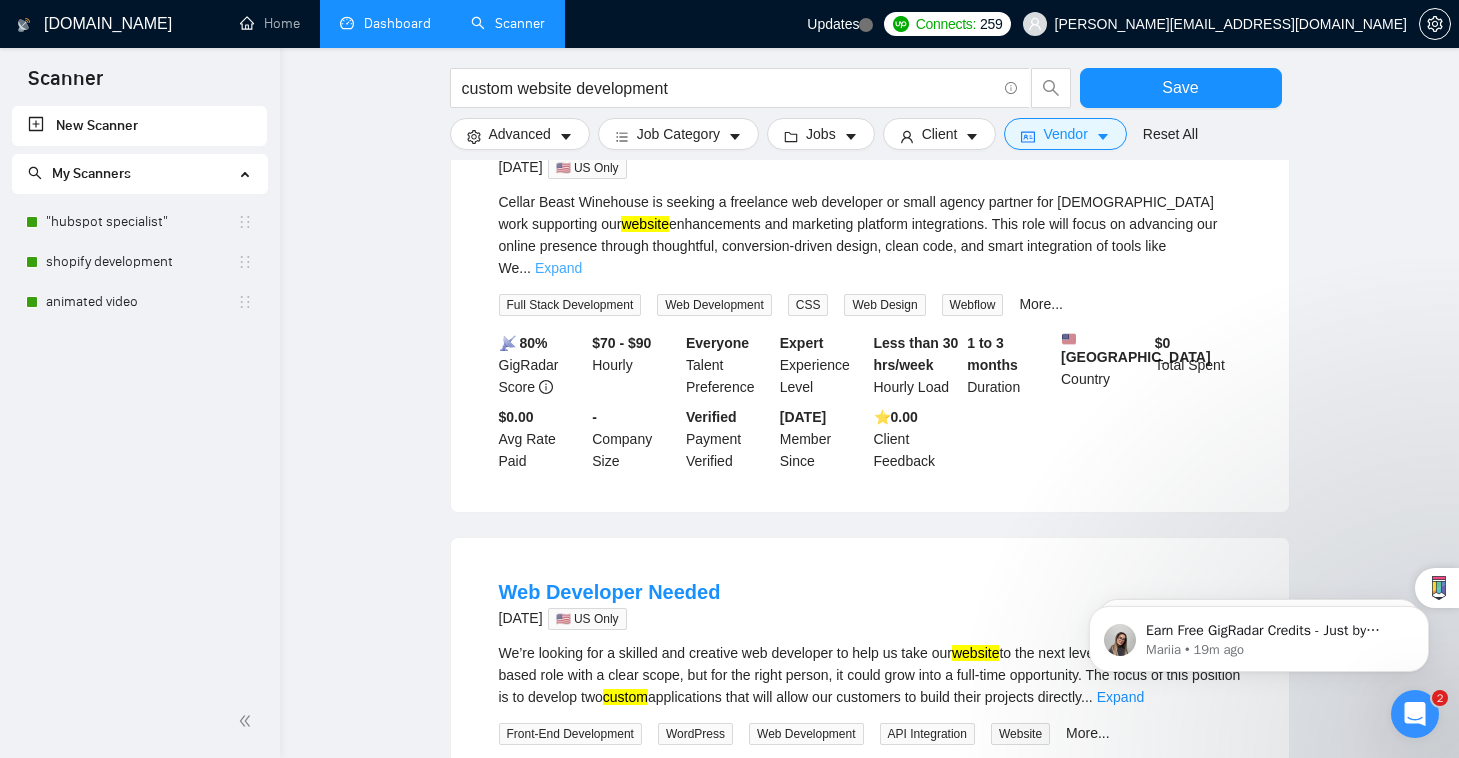 click on "Expand" at bounding box center (558, 268) 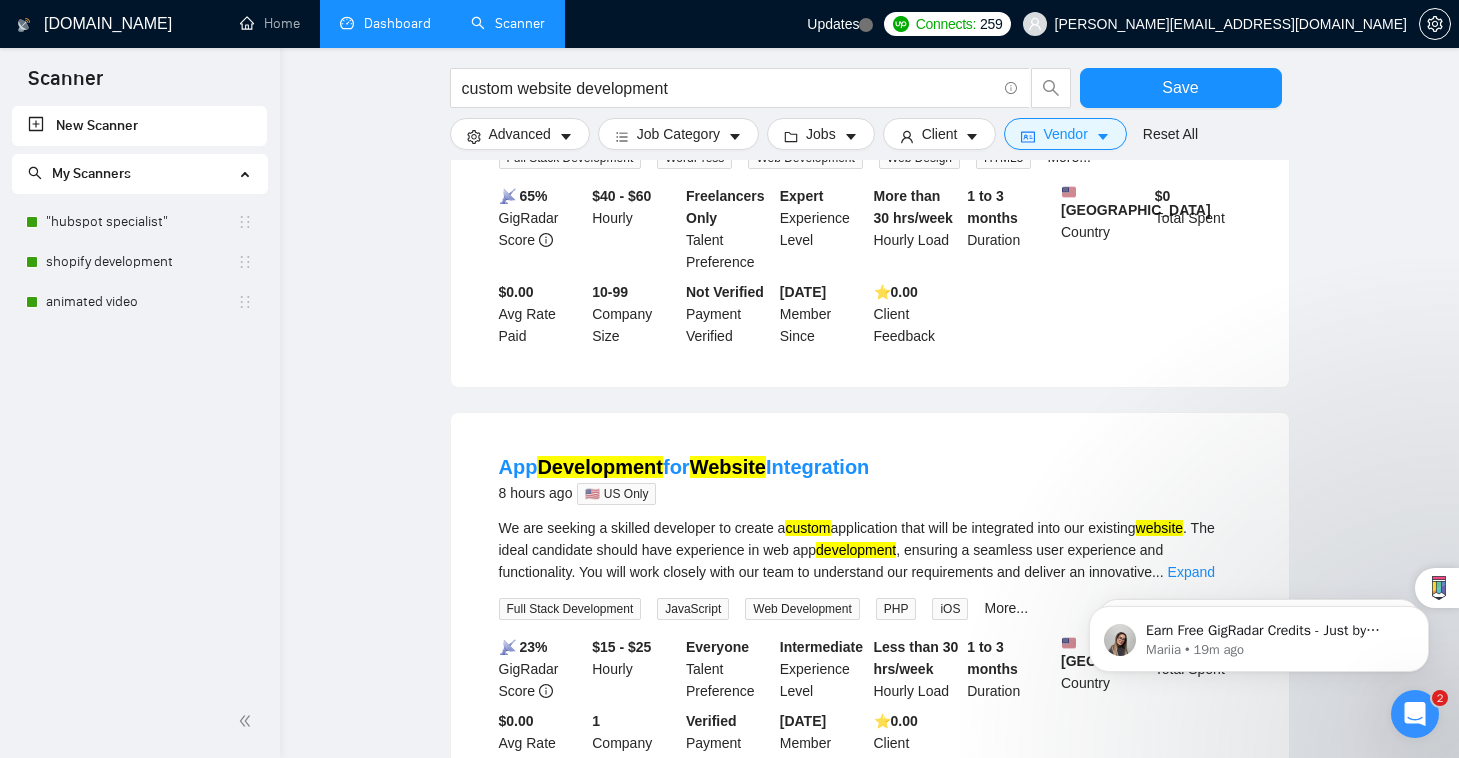 scroll, scrollTop: 0, scrollLeft: 0, axis: both 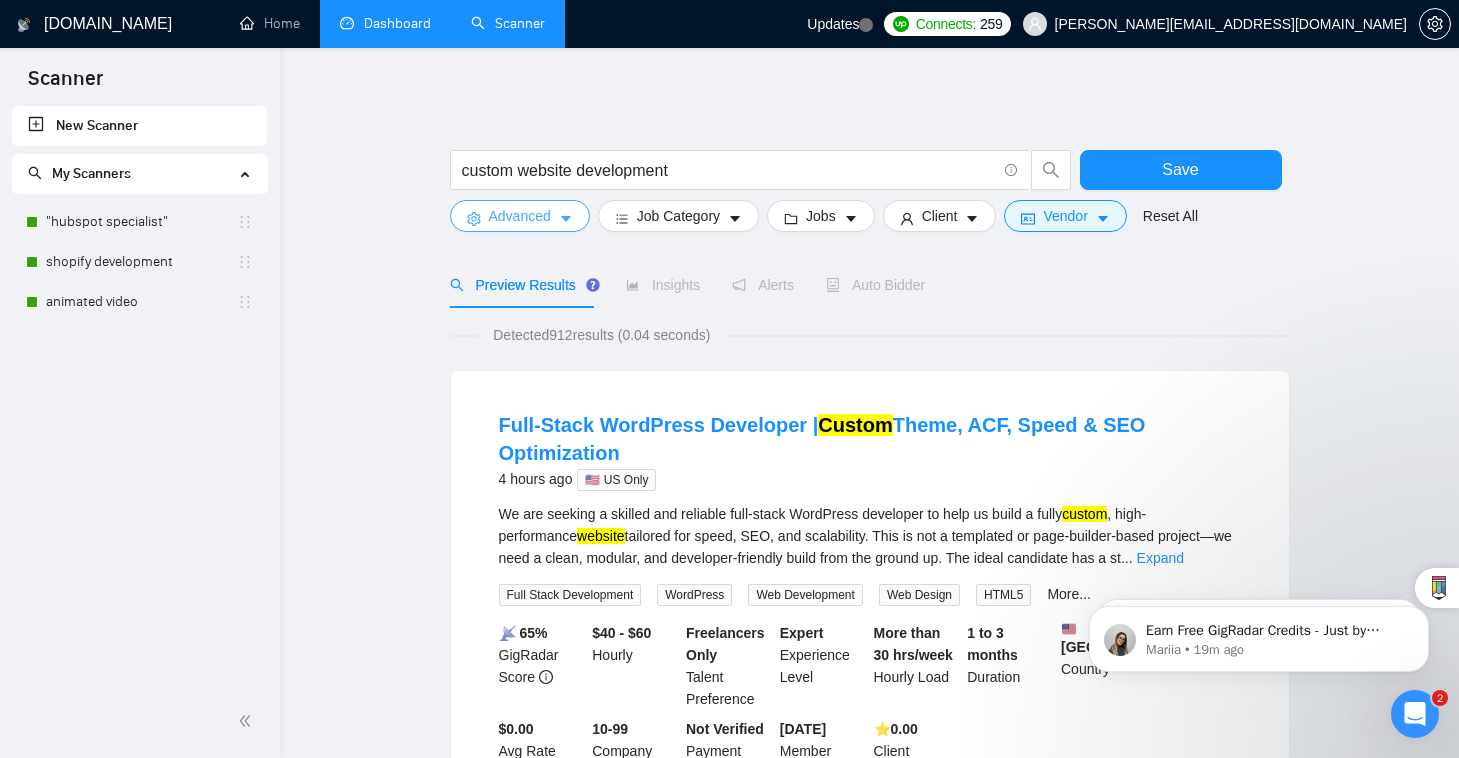 click 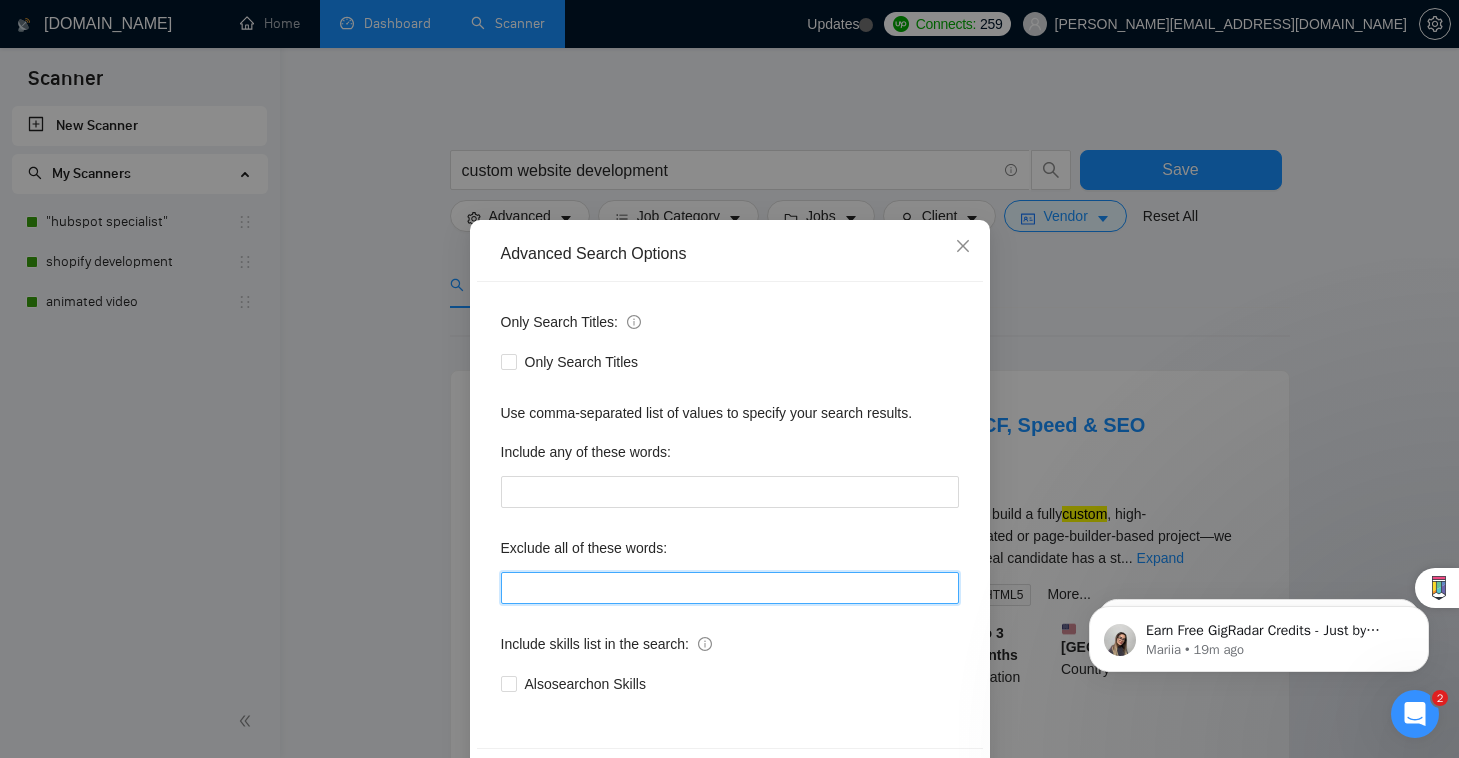 click at bounding box center [730, 588] 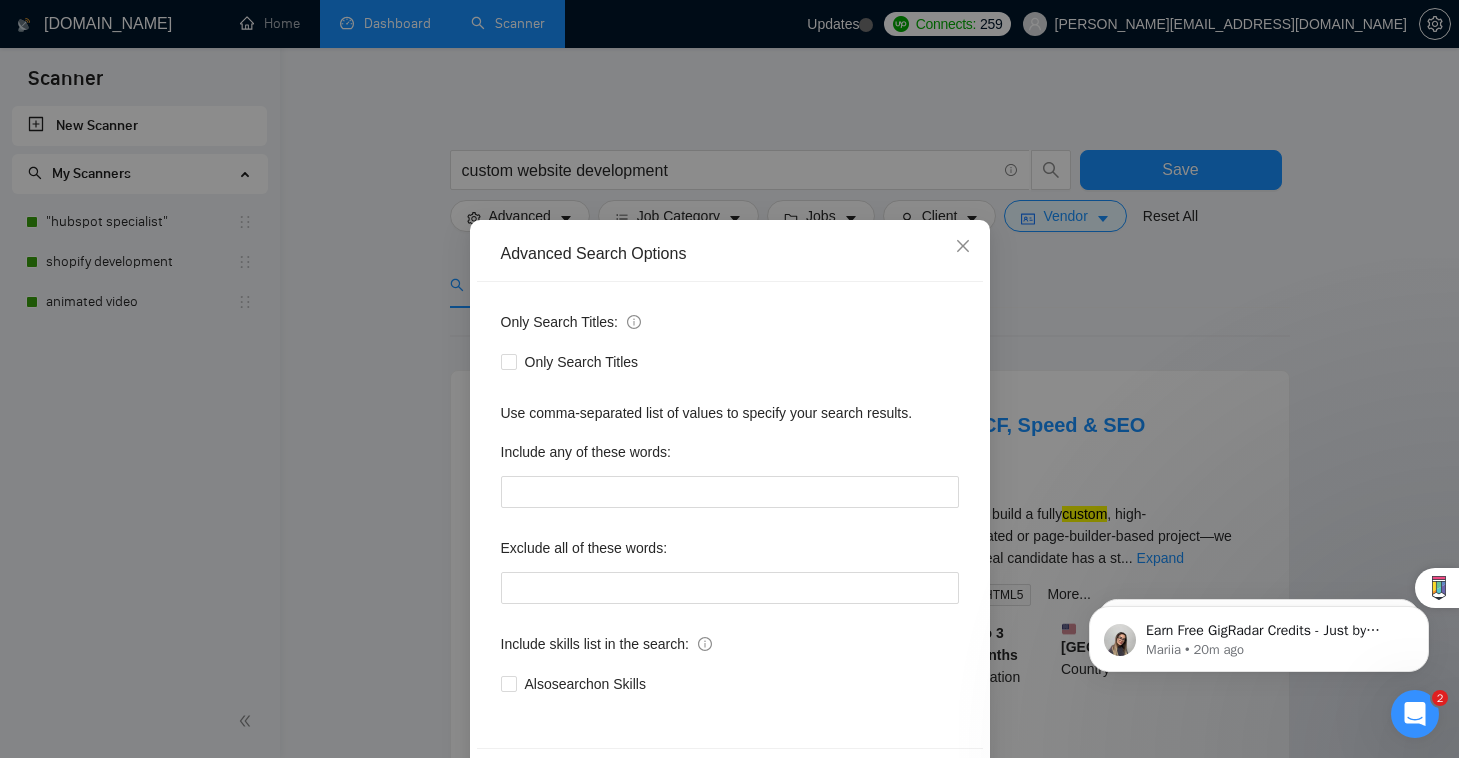 click on "Only Search Titles:   Only Search Titles Use comma-separated list of values to specify your search results. Include any of these words: Exclude all of these words: Include skills list in the search:   Also  search  on Skills" at bounding box center [730, 515] 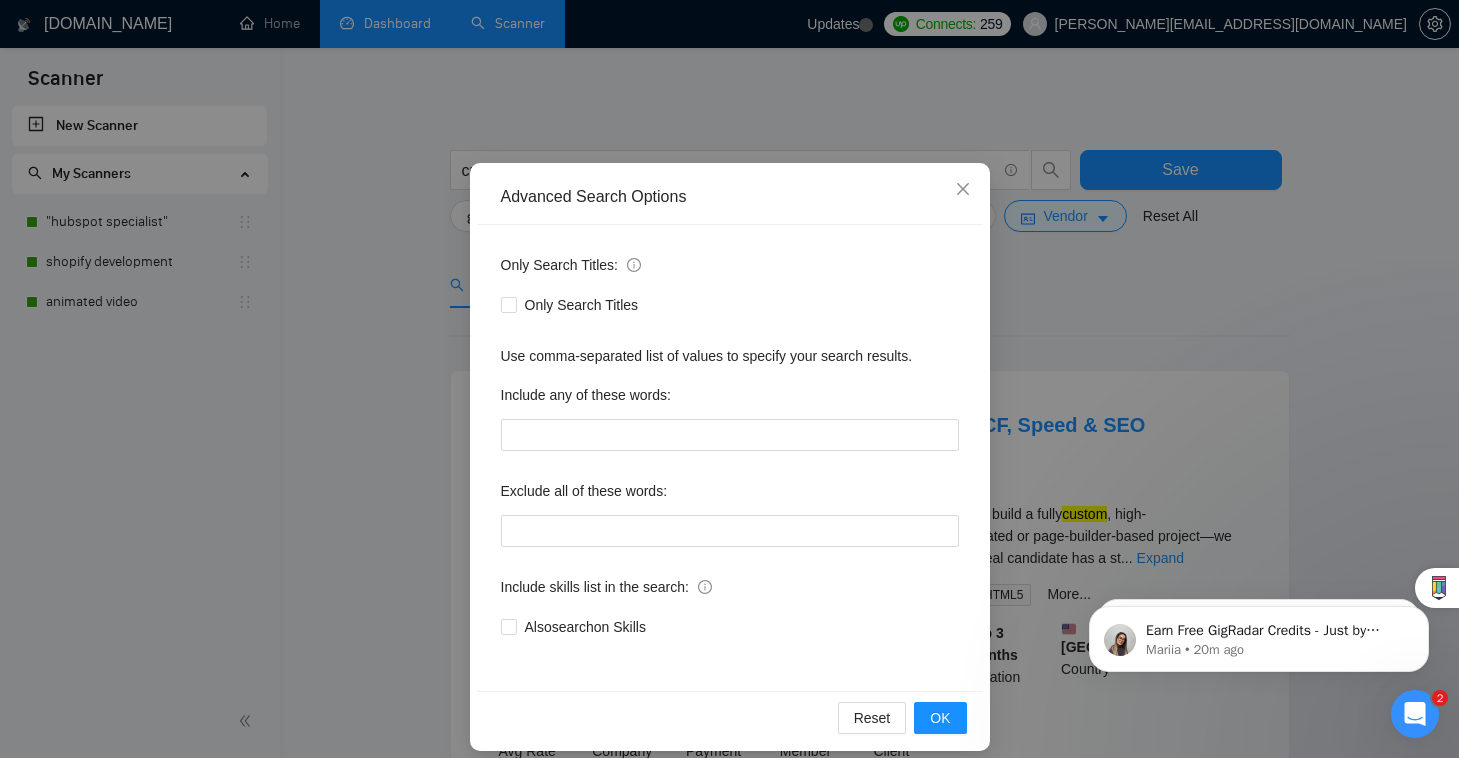 scroll, scrollTop: 74, scrollLeft: 0, axis: vertical 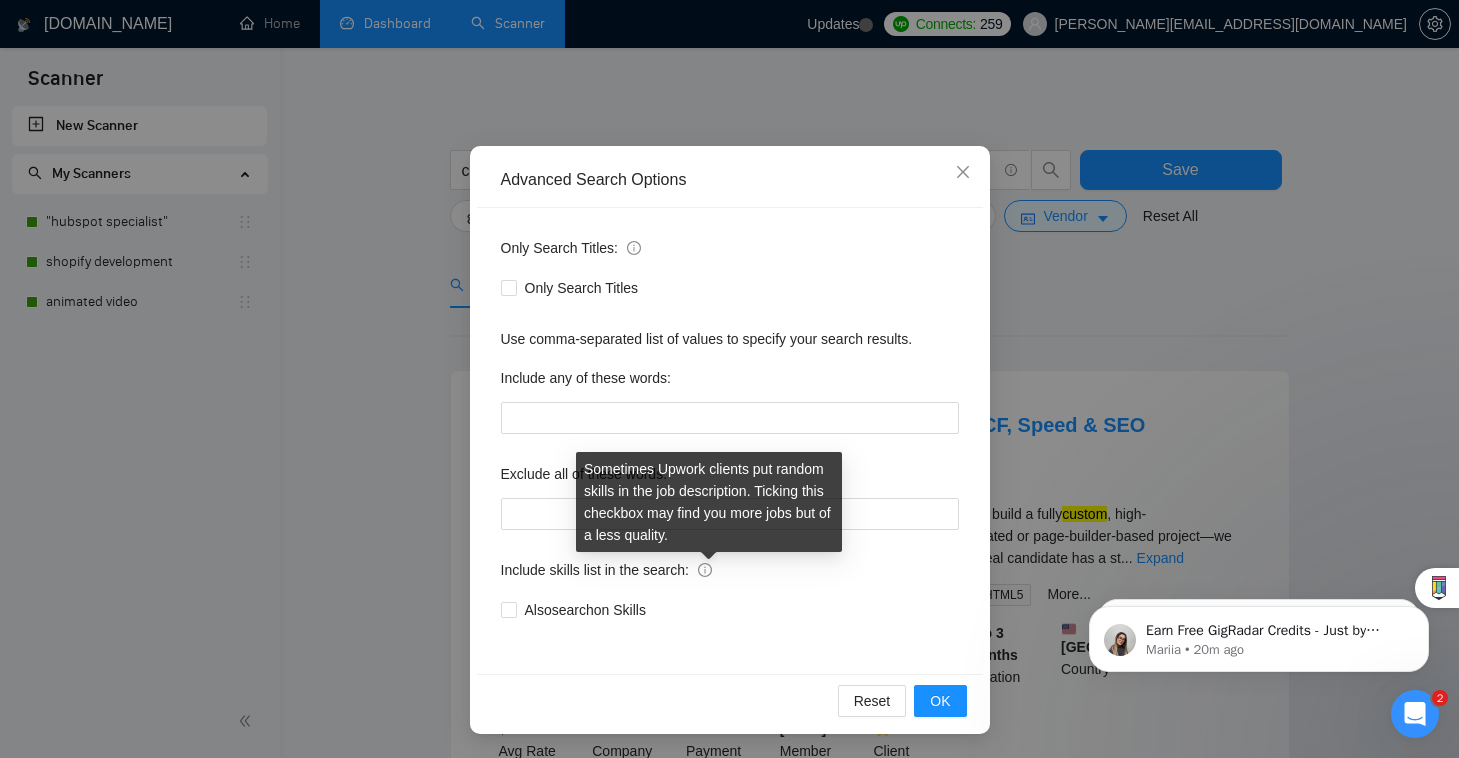 click 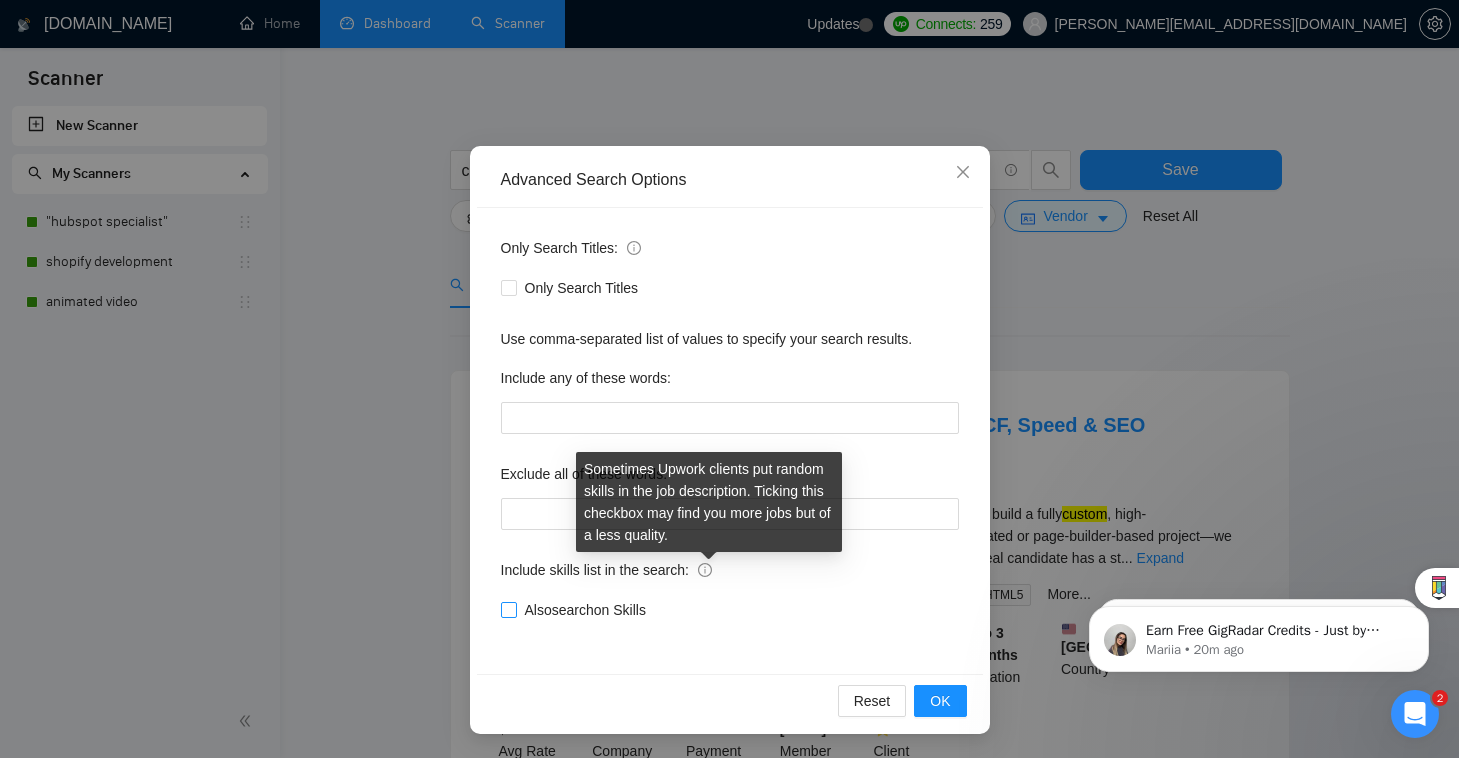 checkbox on "true" 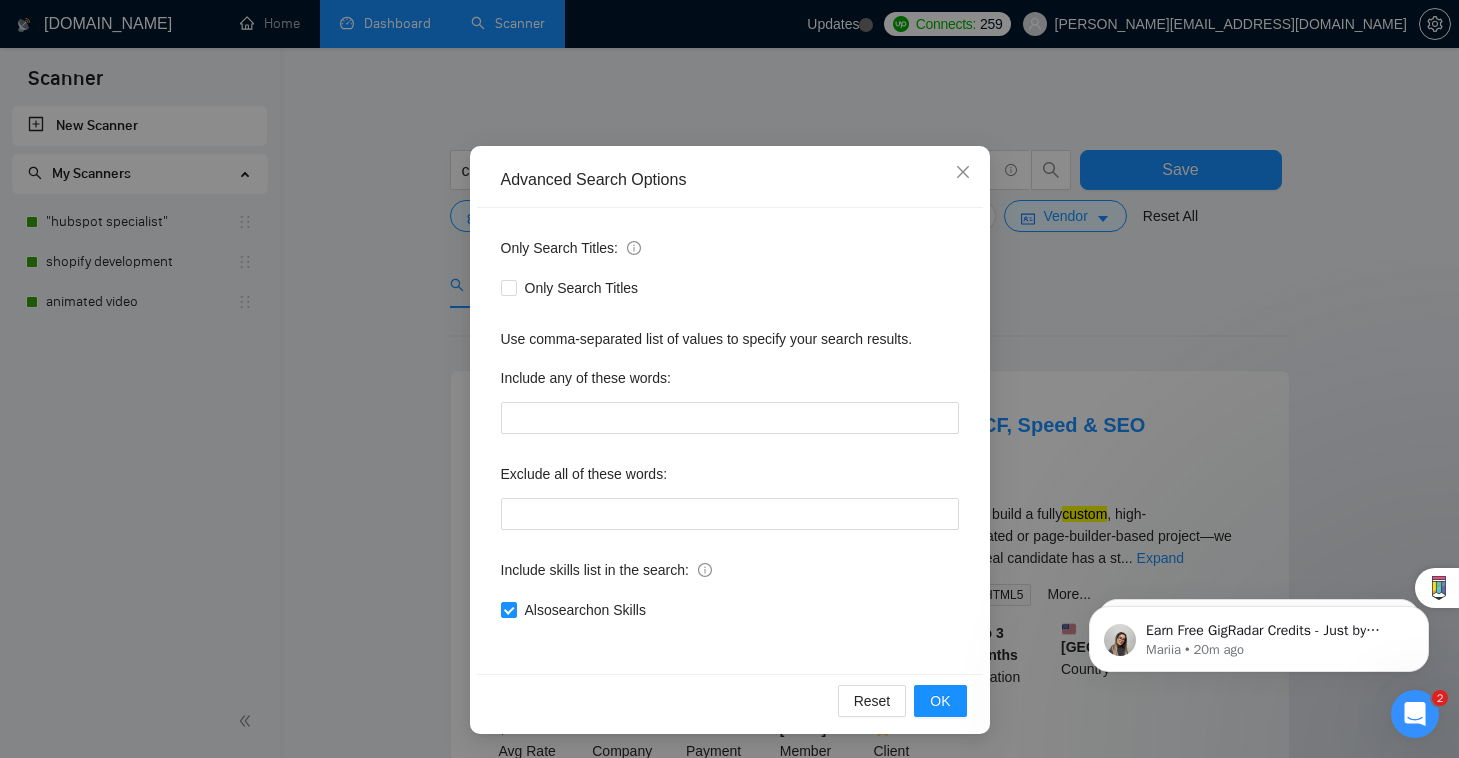 click on "Advanced Search Options Only Search Titles:   Only Search Titles Use comma-separated list of values to specify your search results. Include any of these words: Exclude all of these words: Include skills list in the search:   Also  search  on Skills Reset OK" at bounding box center [729, 379] 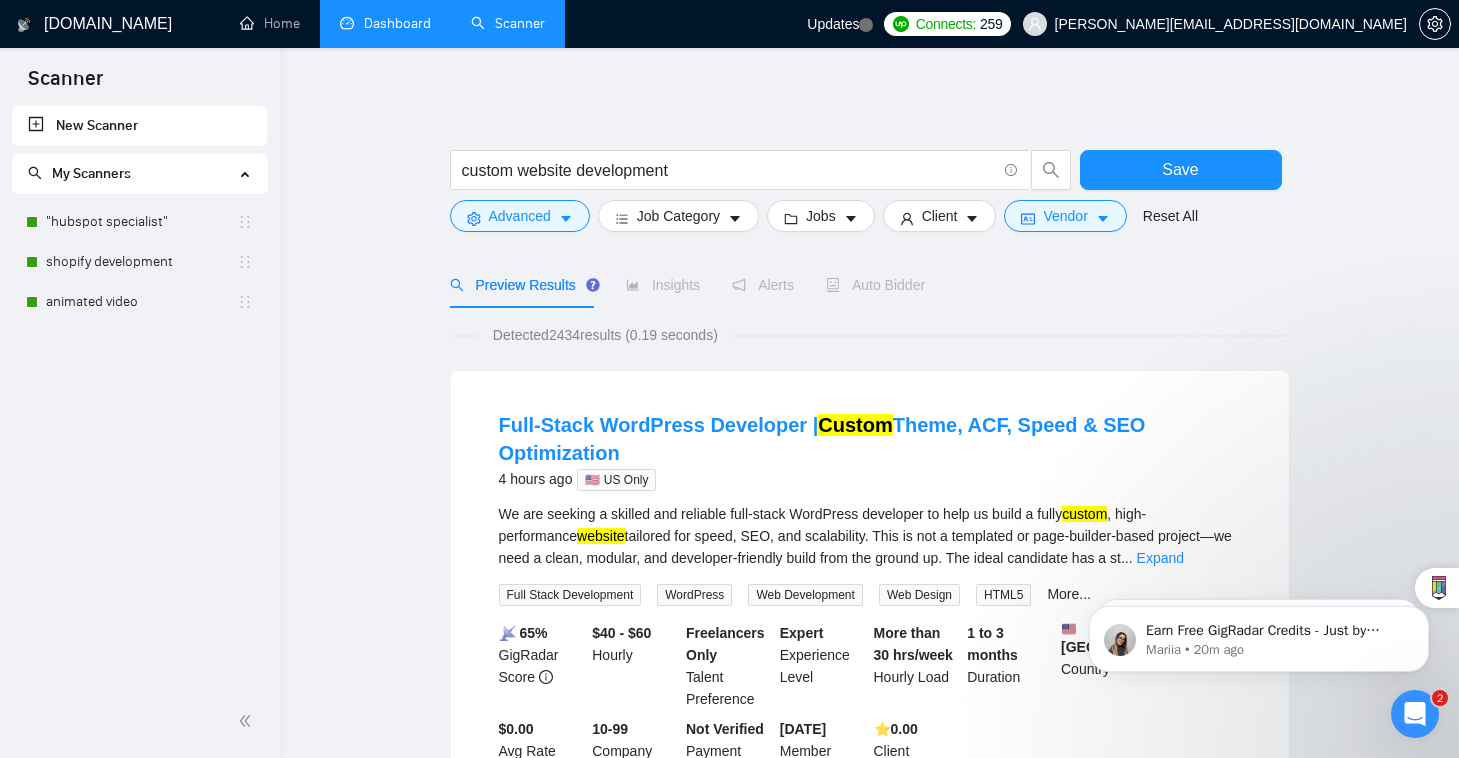 scroll, scrollTop: 0, scrollLeft: 0, axis: both 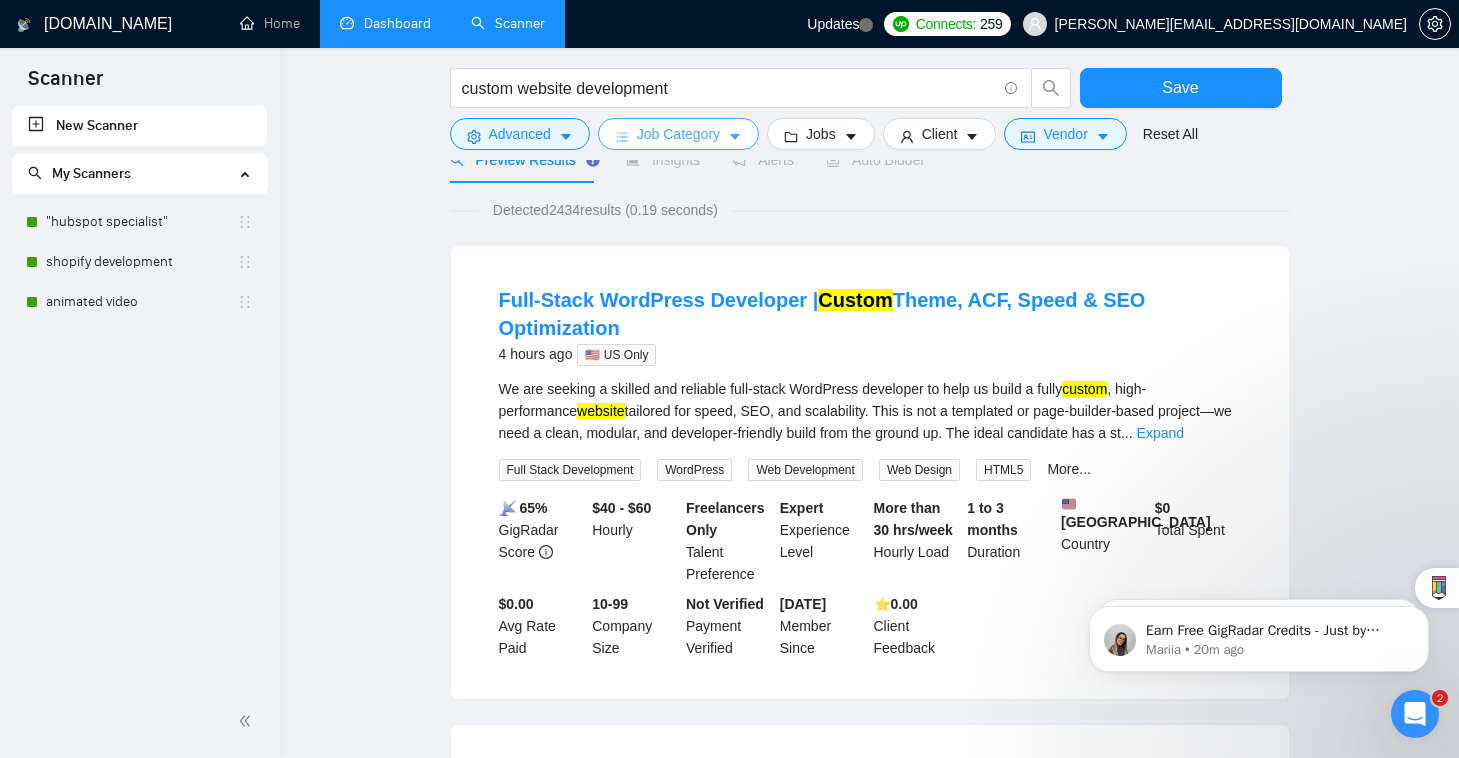 click on "Job Category" at bounding box center (678, 134) 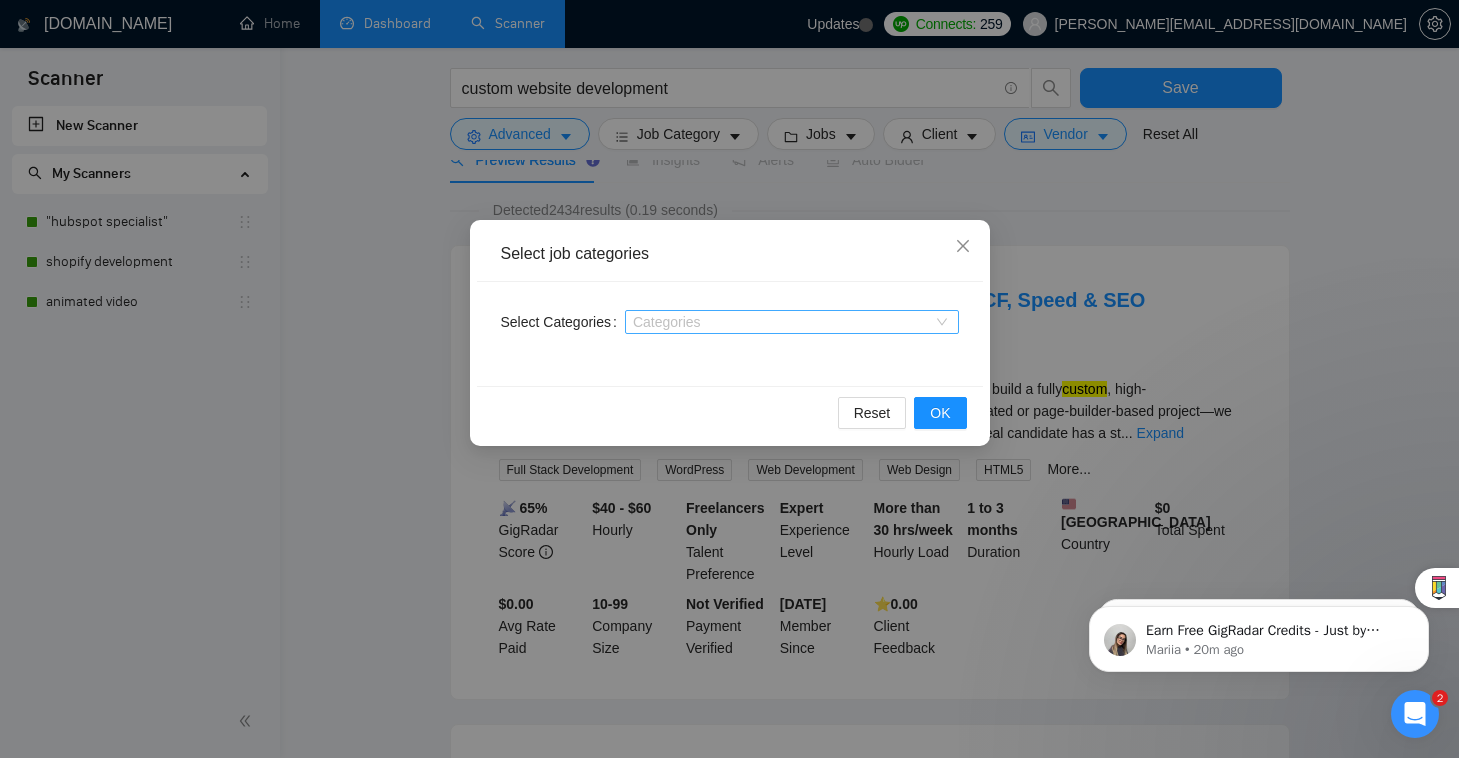 click at bounding box center [782, 322] 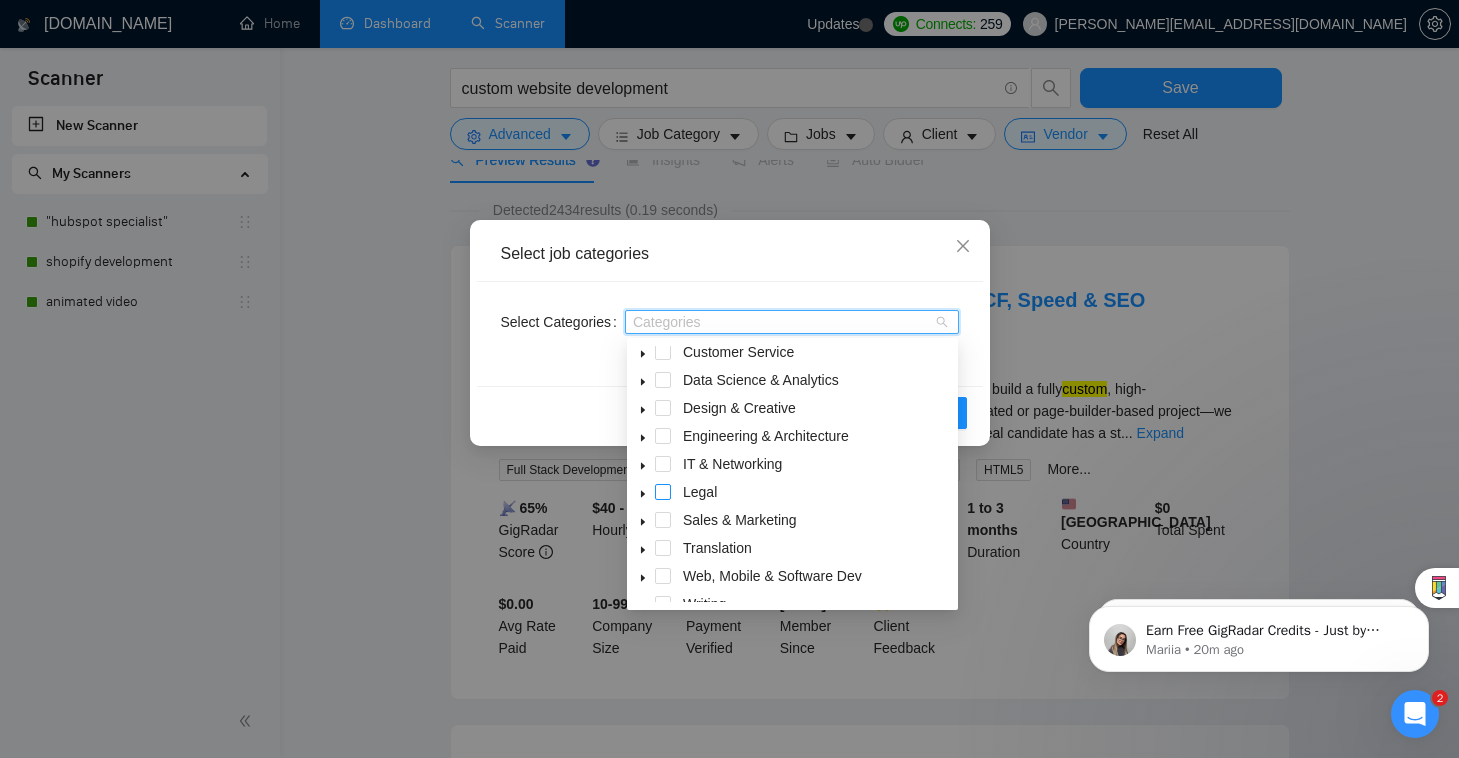 scroll, scrollTop: 80, scrollLeft: 0, axis: vertical 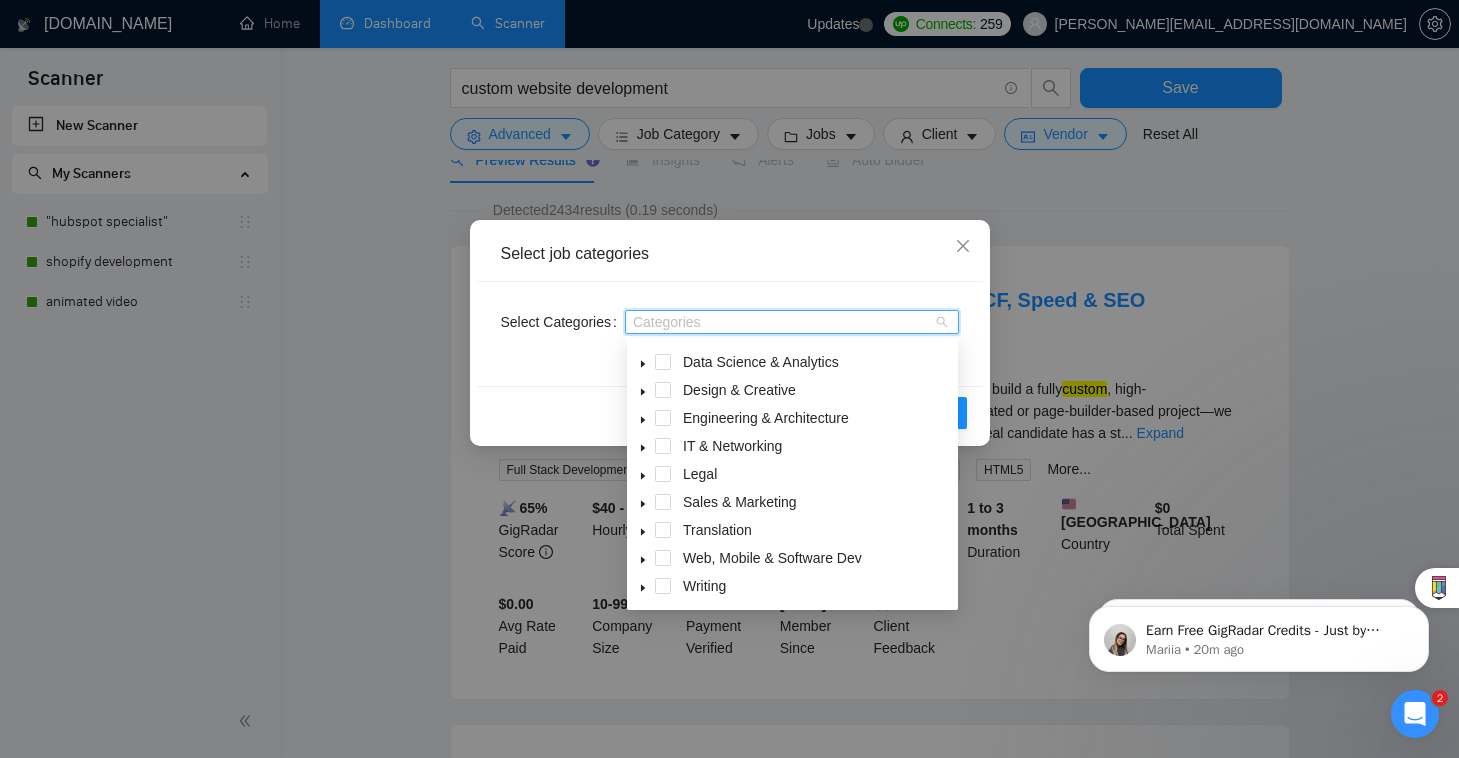click 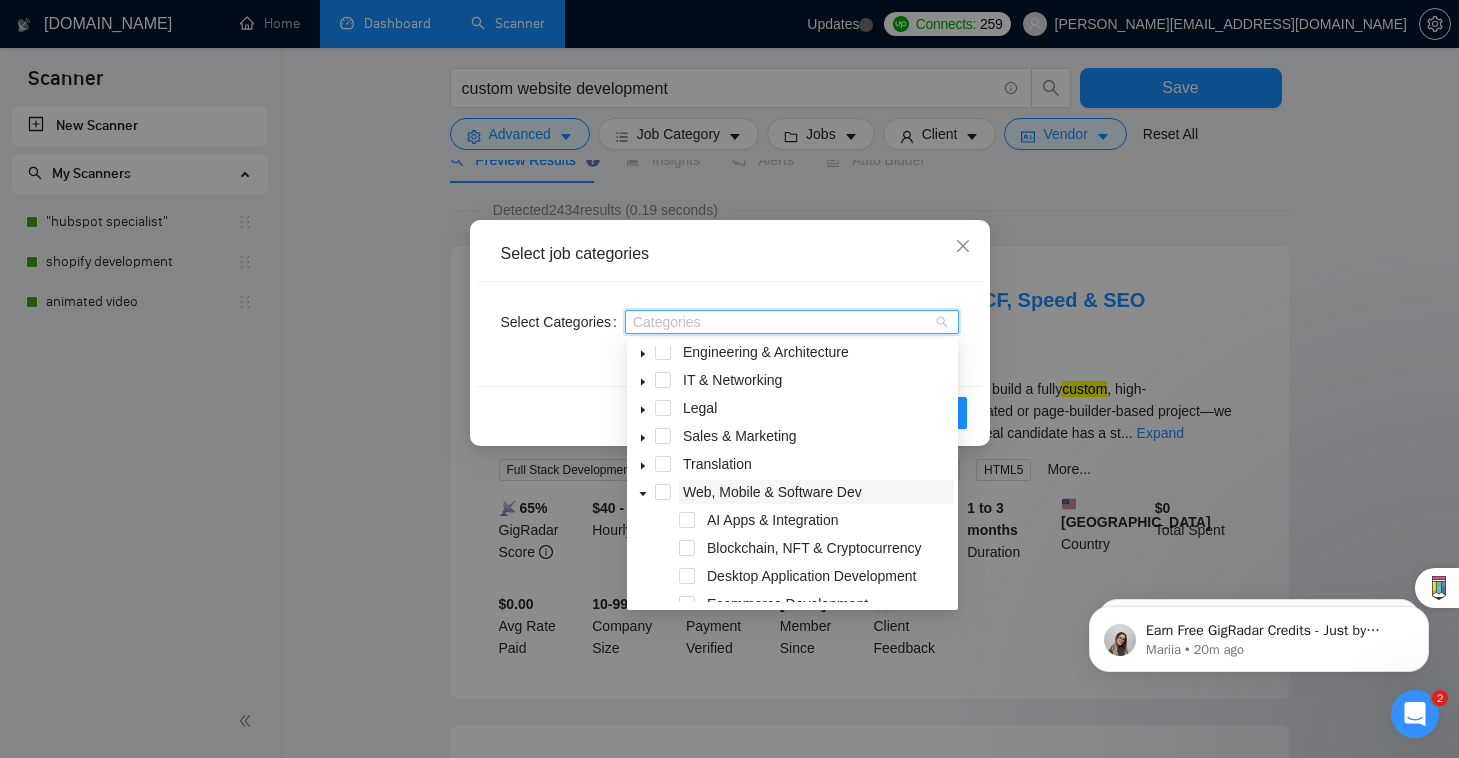 scroll, scrollTop: 177, scrollLeft: 0, axis: vertical 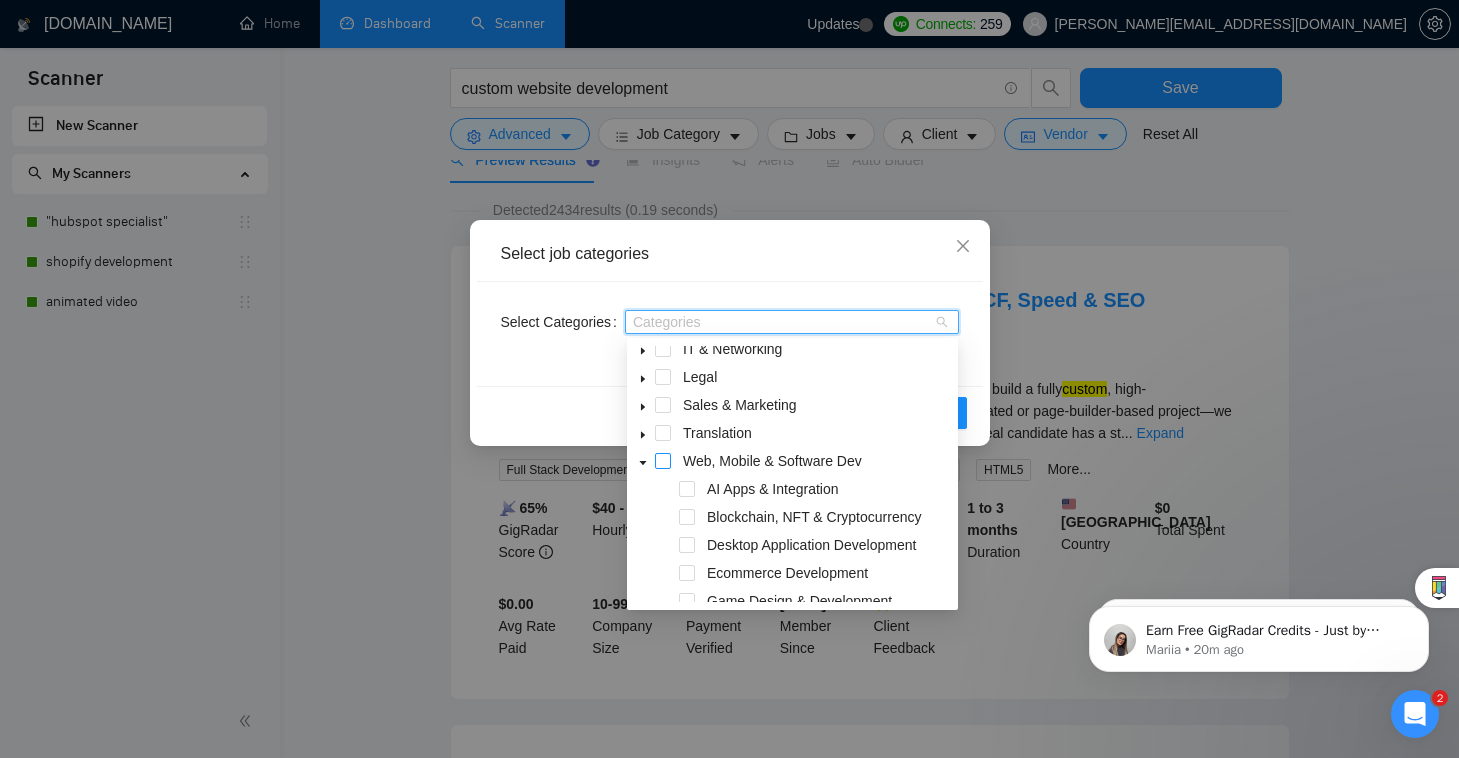 click at bounding box center [663, 461] 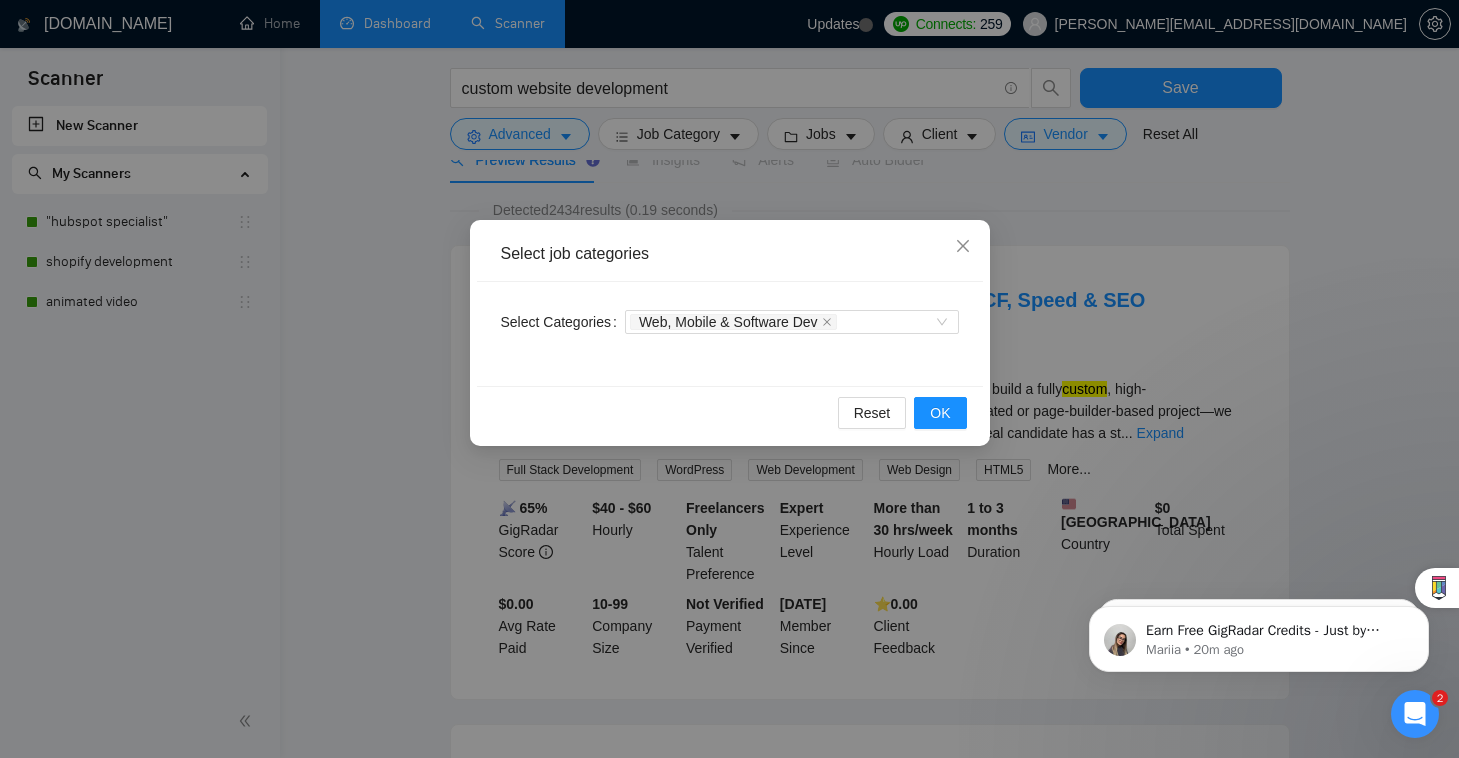 click on "Select job categories Select Categories Web, Mobile & Software Dev   Reset OK" at bounding box center (729, 379) 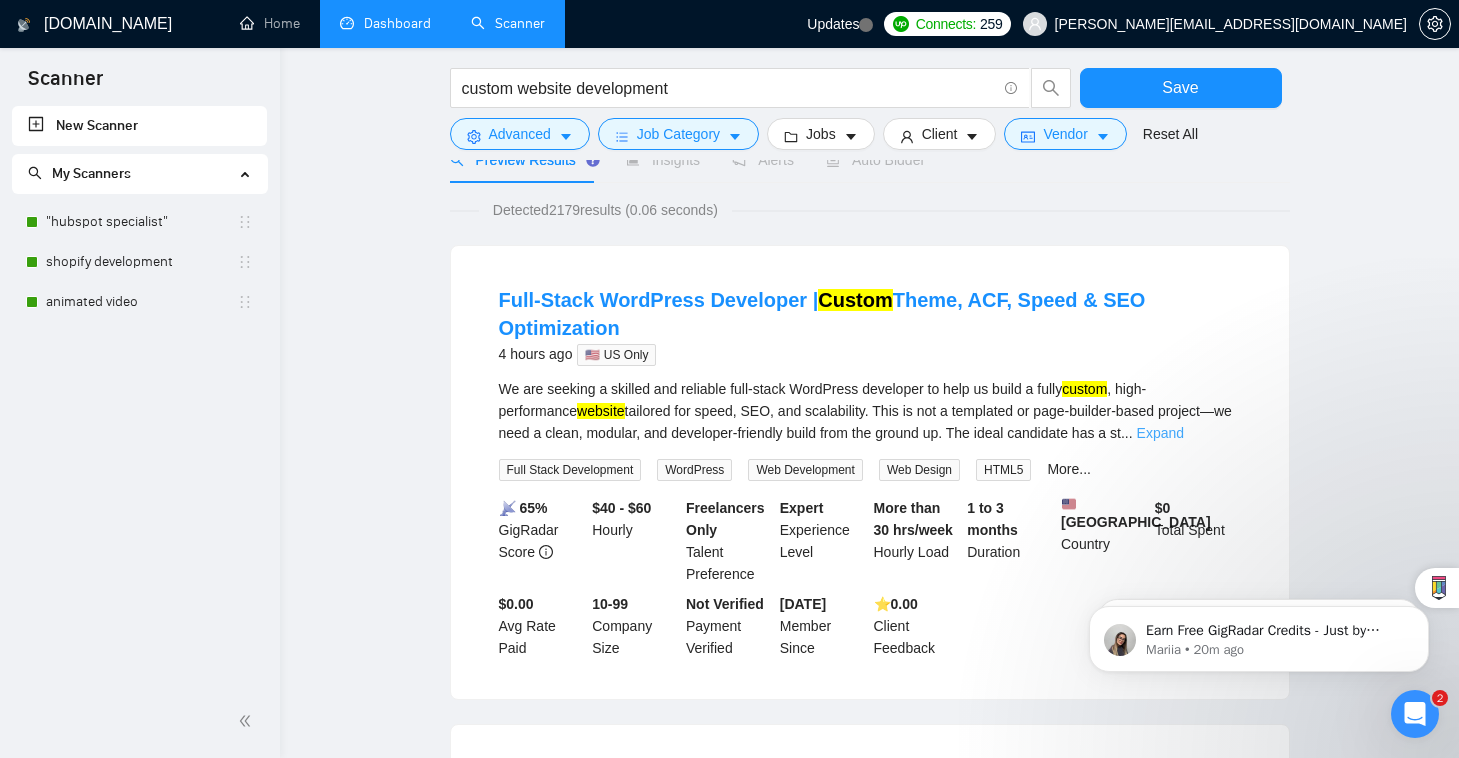 click on "Expand" at bounding box center (1160, 433) 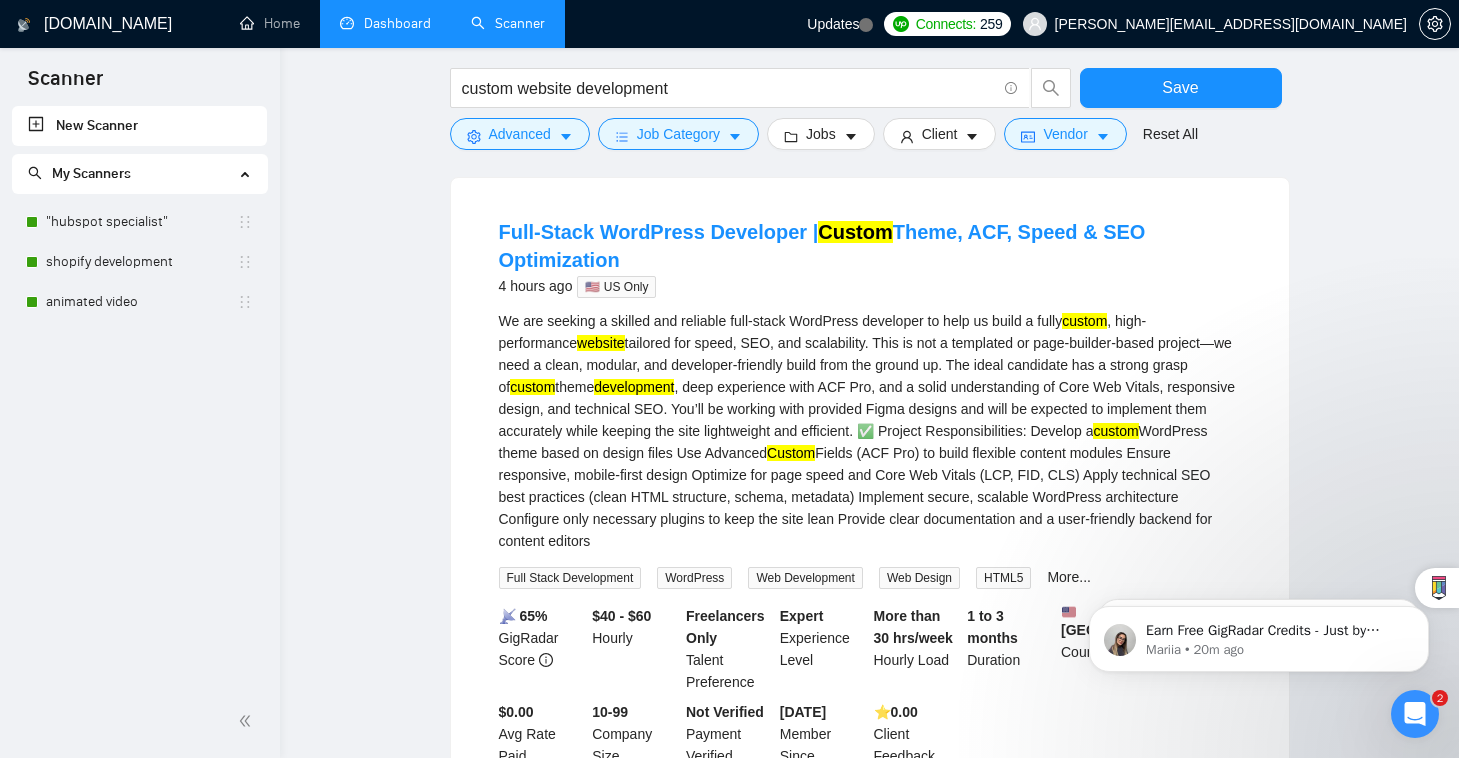 scroll, scrollTop: 198, scrollLeft: 0, axis: vertical 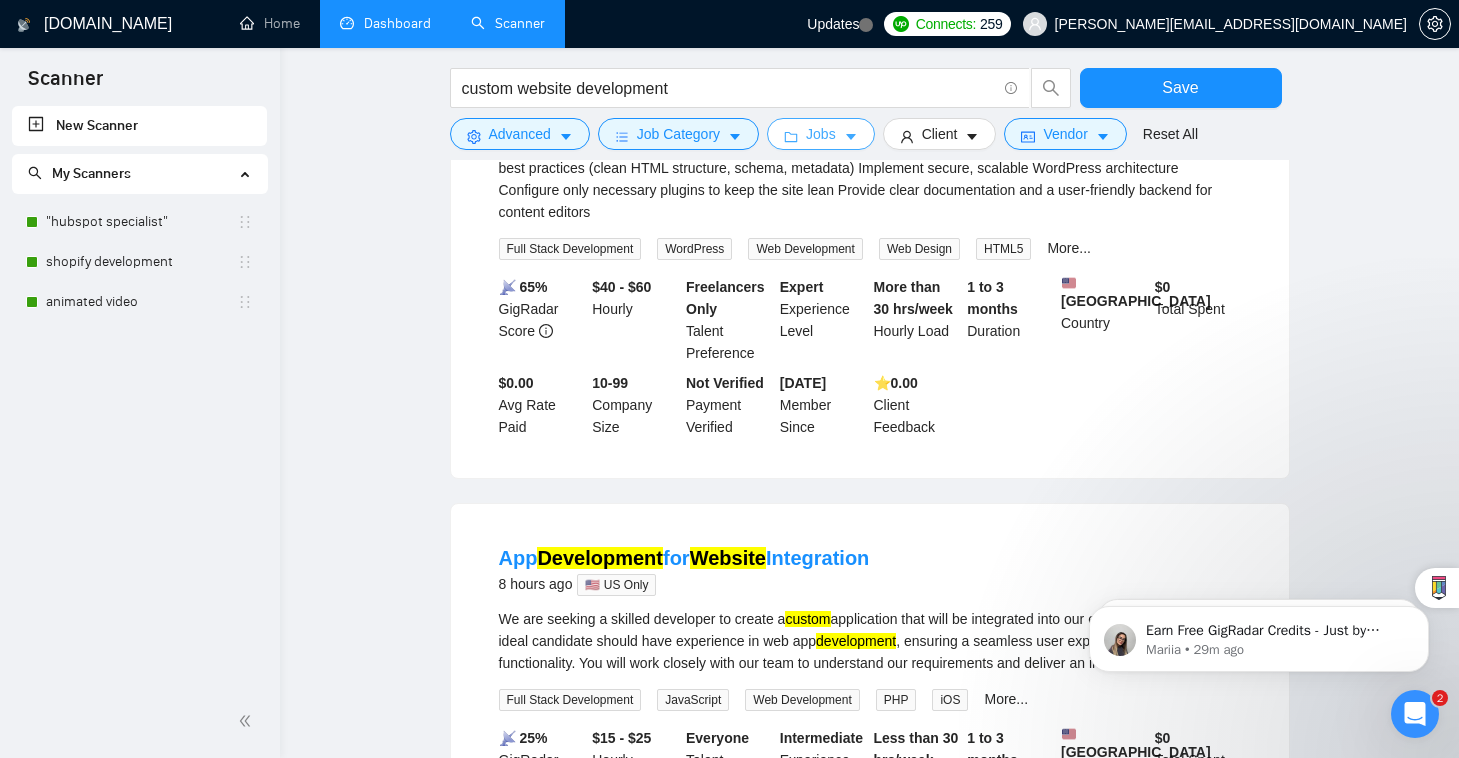 click on "Jobs" at bounding box center [821, 134] 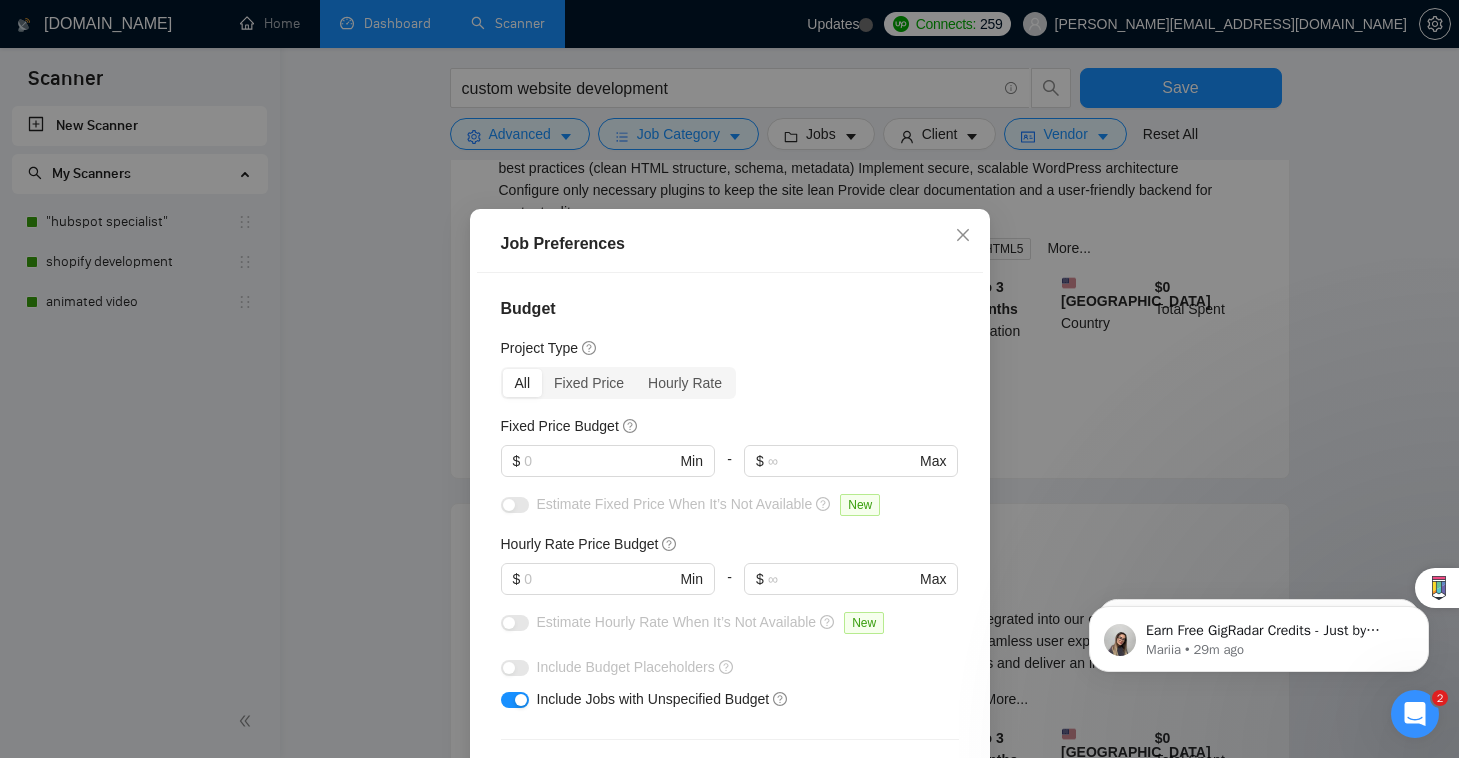 click at bounding box center (608, 603) 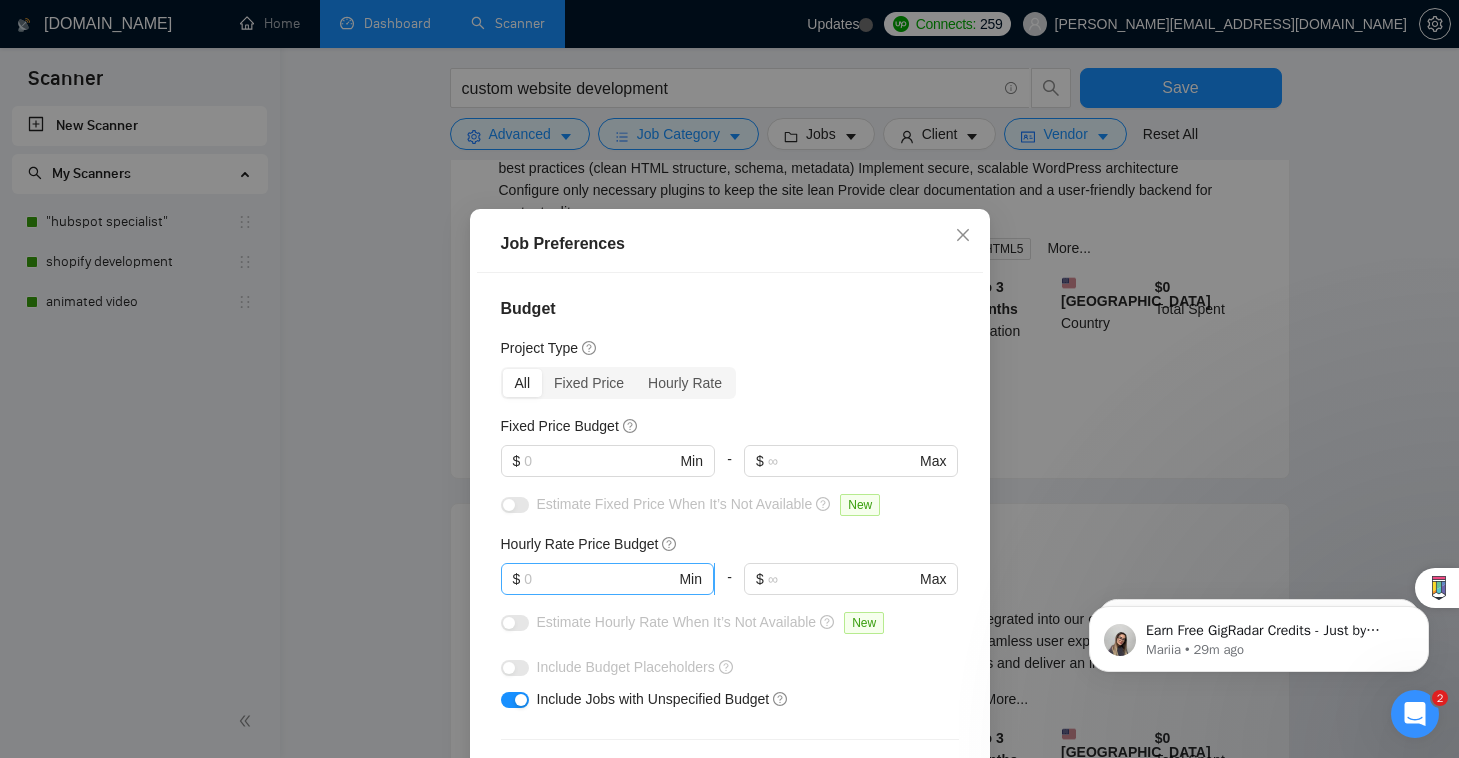 click at bounding box center (599, 579) 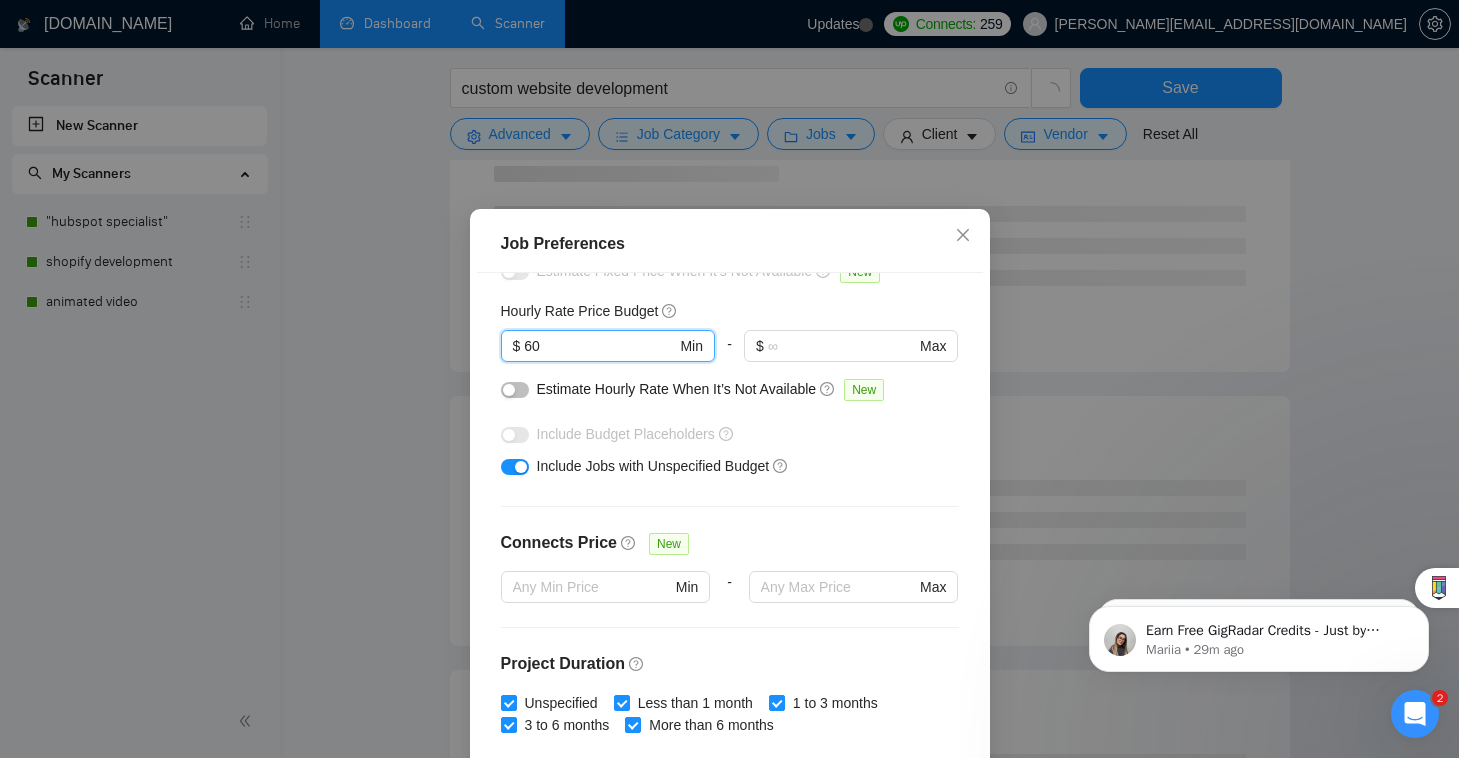 scroll, scrollTop: 210, scrollLeft: 0, axis: vertical 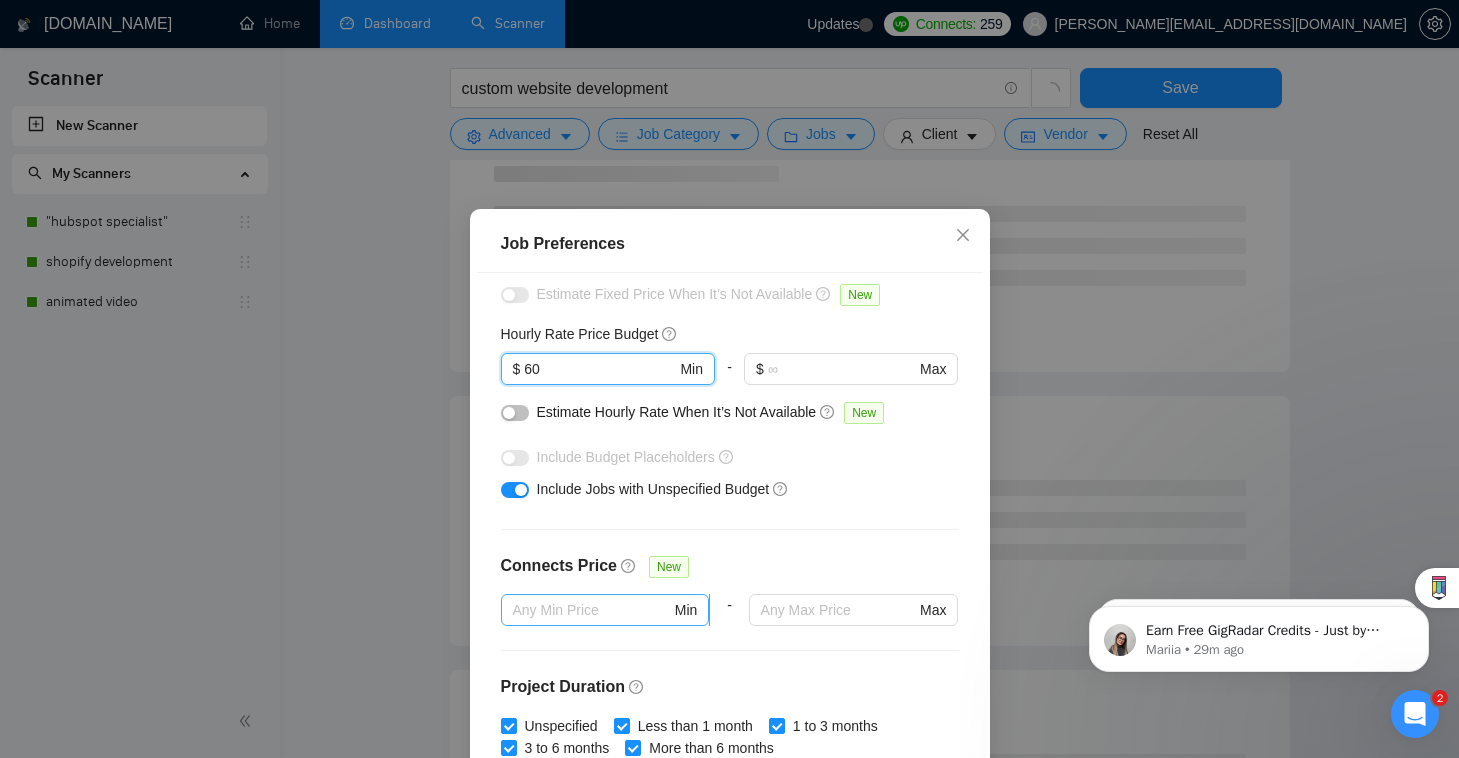 type on "60" 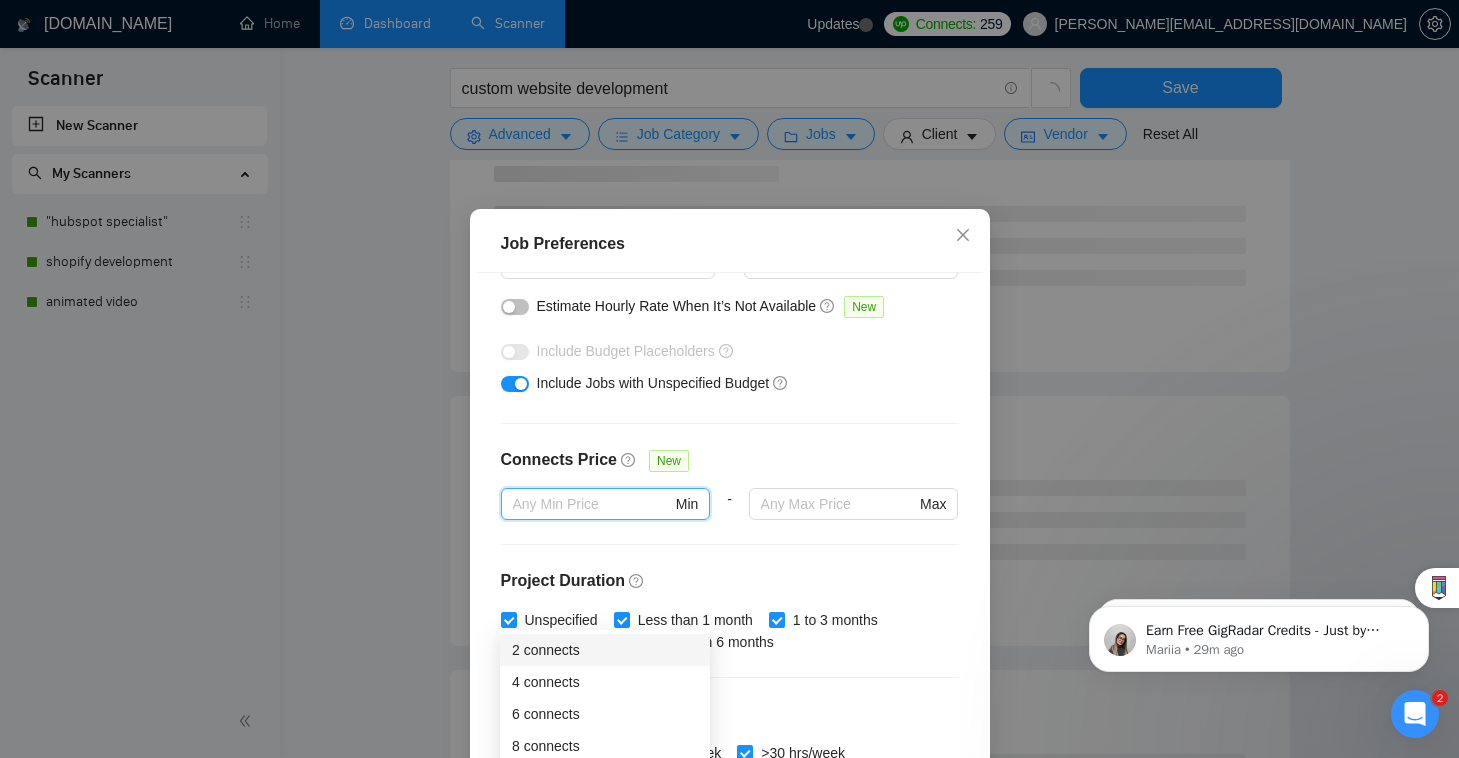 scroll, scrollTop: 337, scrollLeft: 0, axis: vertical 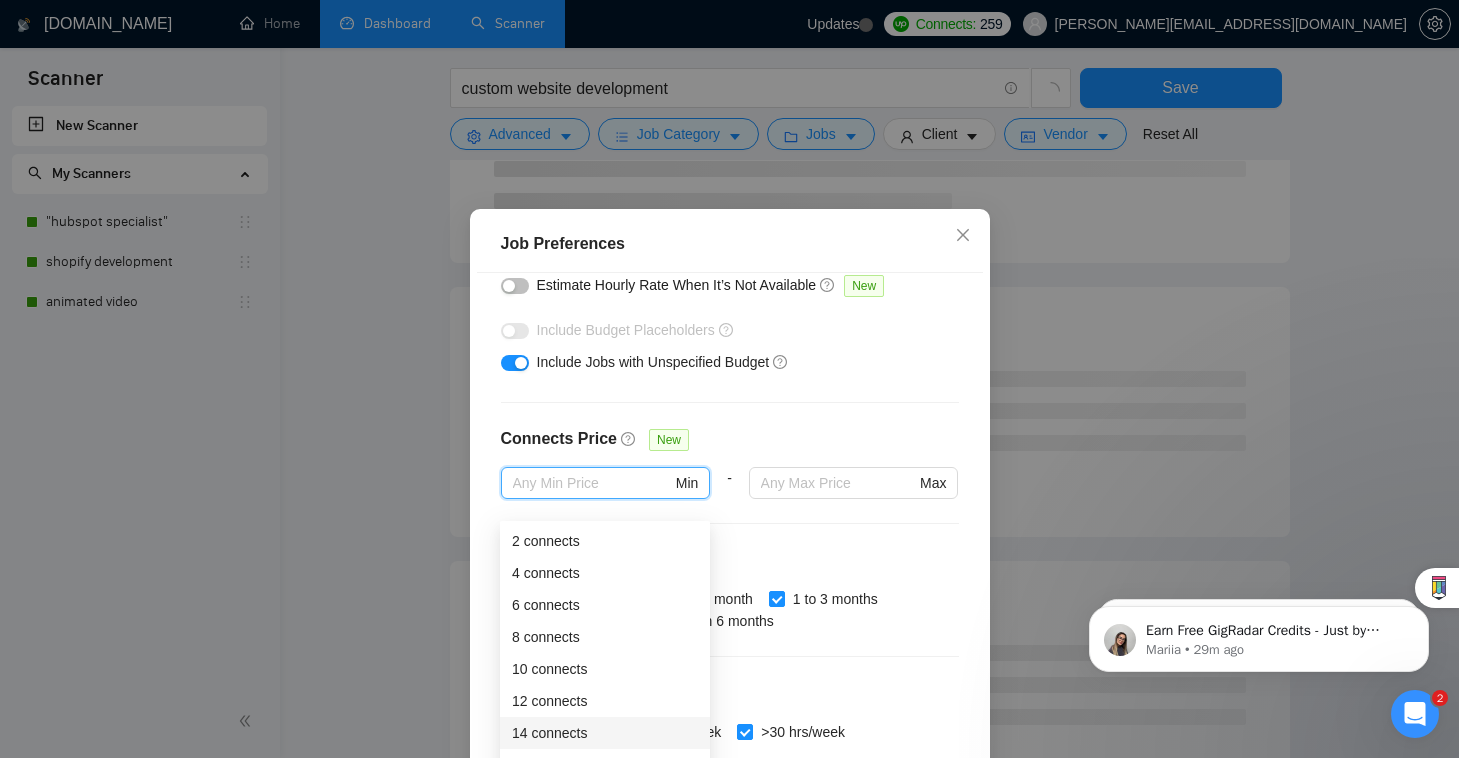 click on "14 connects" at bounding box center [605, 733] 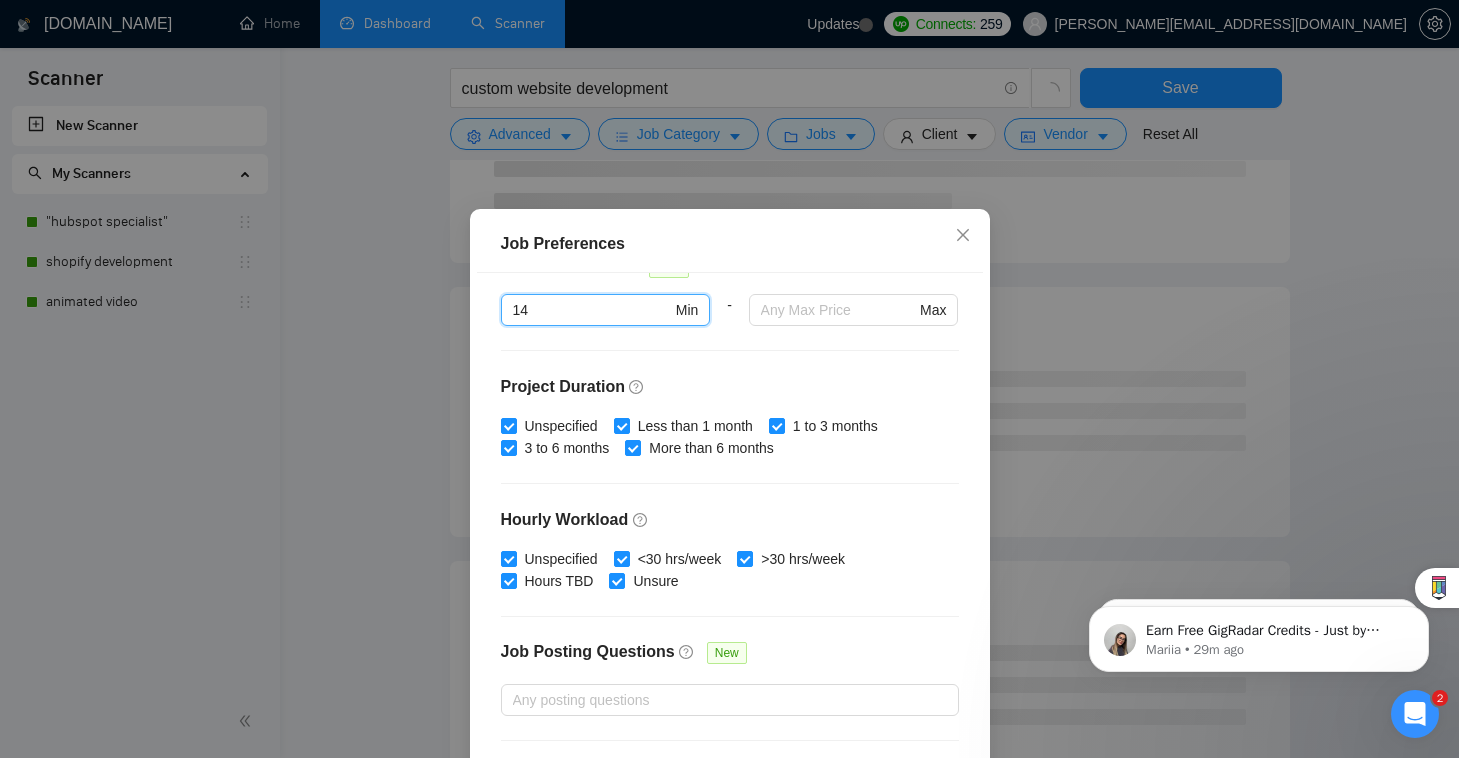 scroll, scrollTop: 596, scrollLeft: 0, axis: vertical 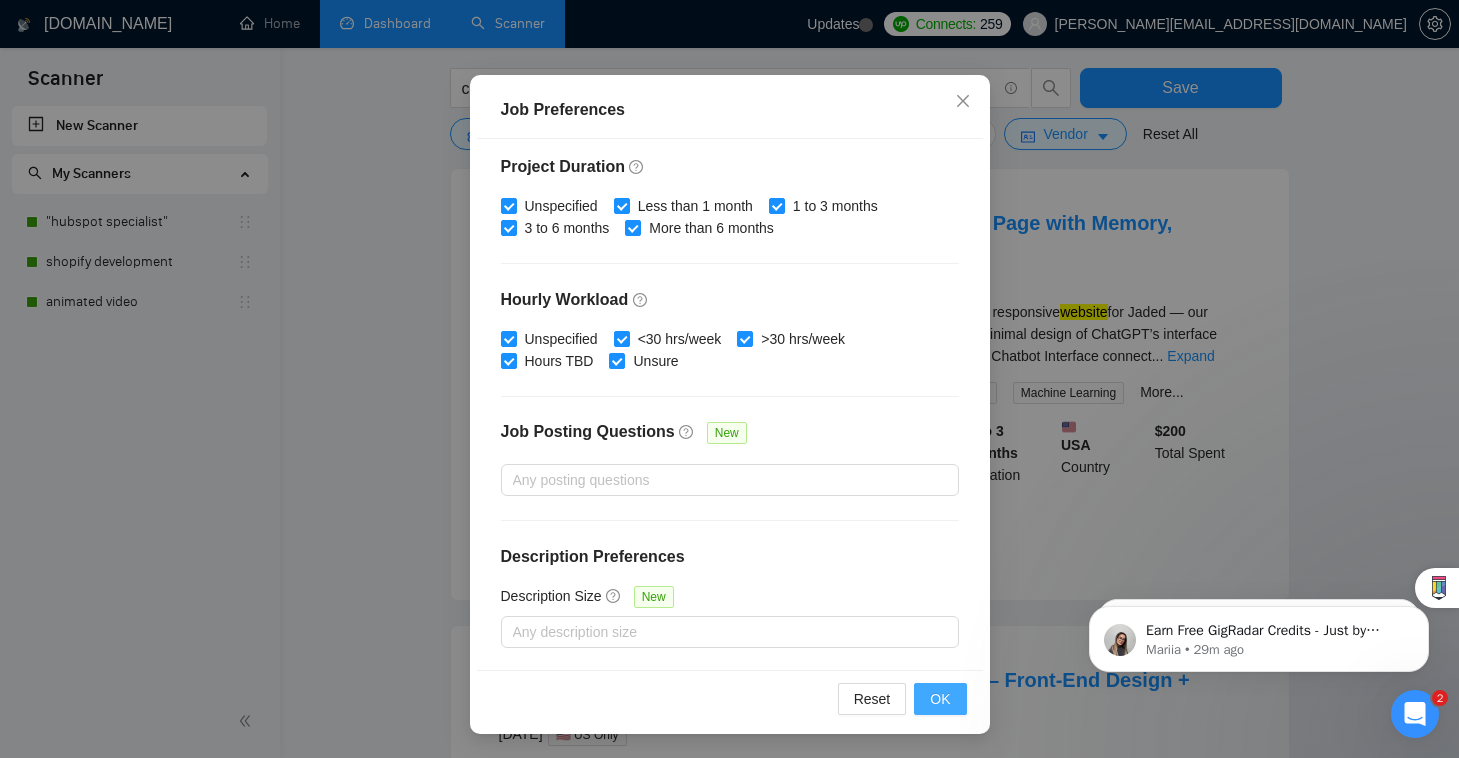click on "OK" at bounding box center [940, 699] 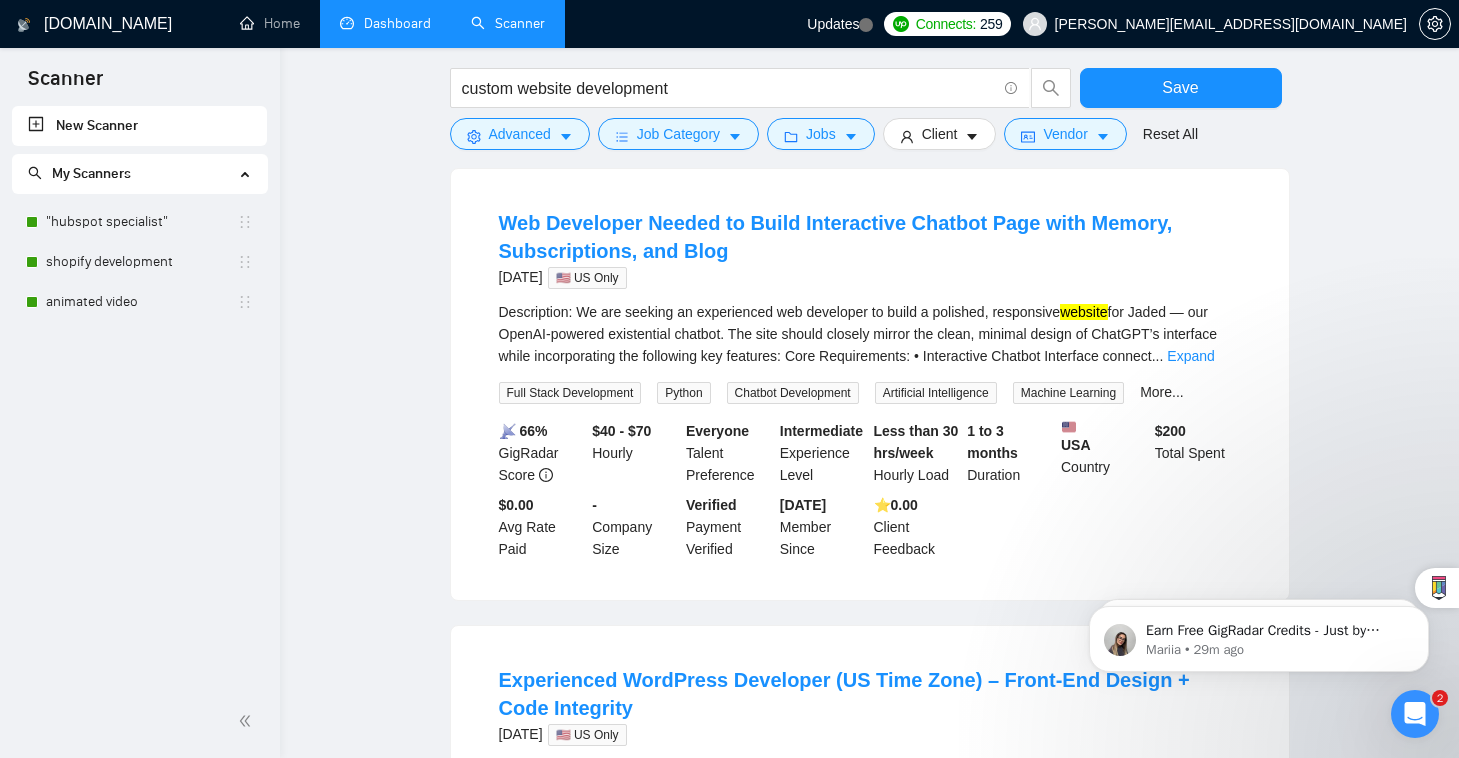 scroll, scrollTop: 44, scrollLeft: 0, axis: vertical 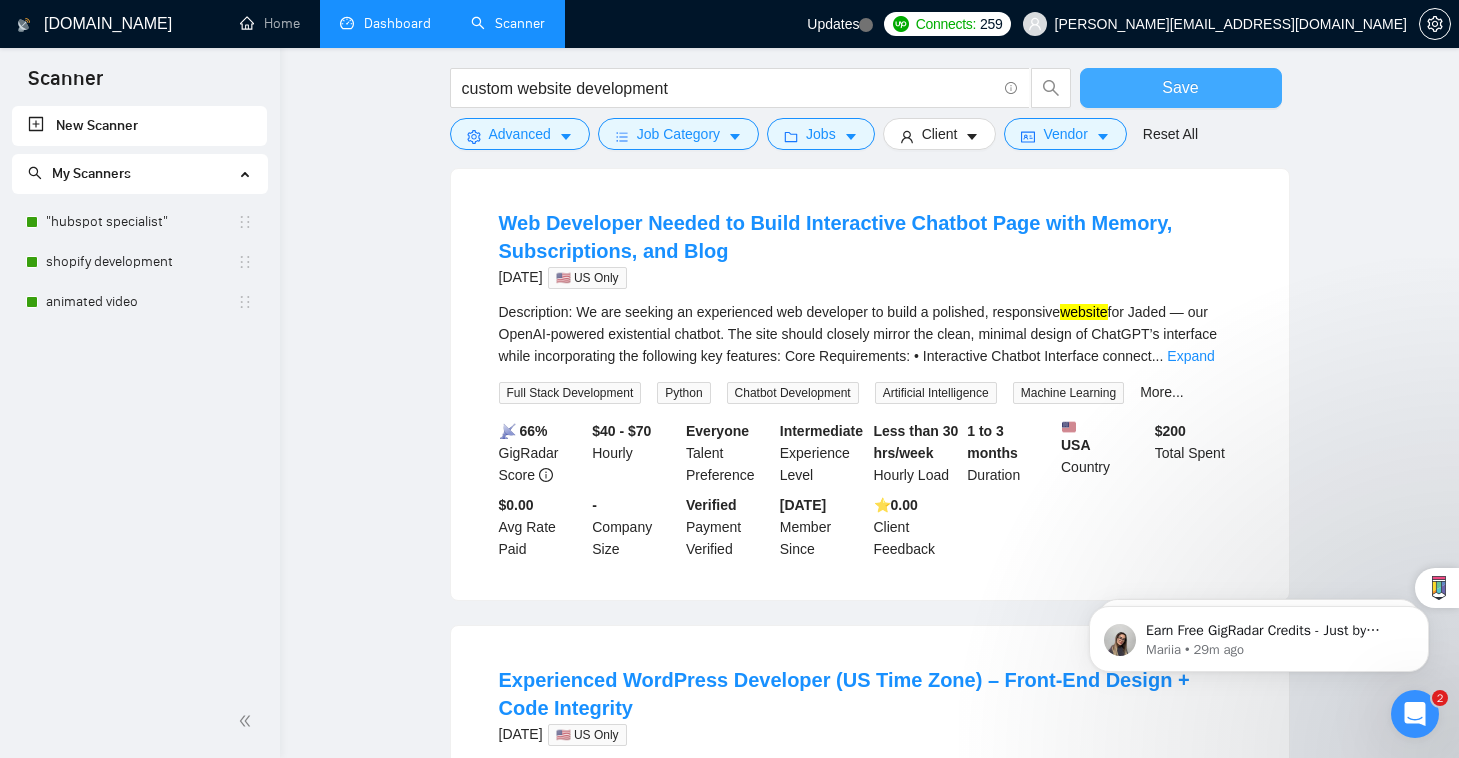 click on "Save" at bounding box center (1180, 87) 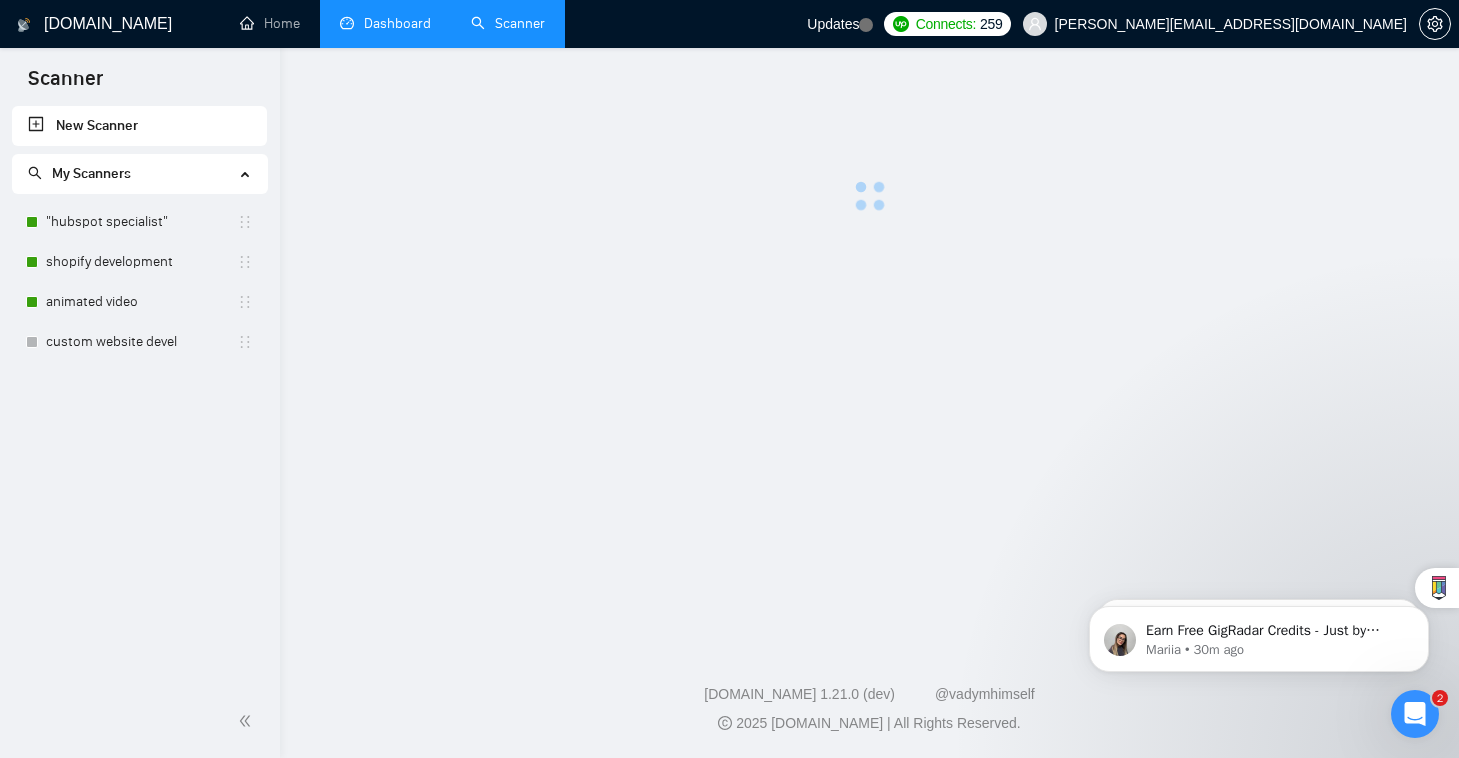scroll, scrollTop: 0, scrollLeft: 0, axis: both 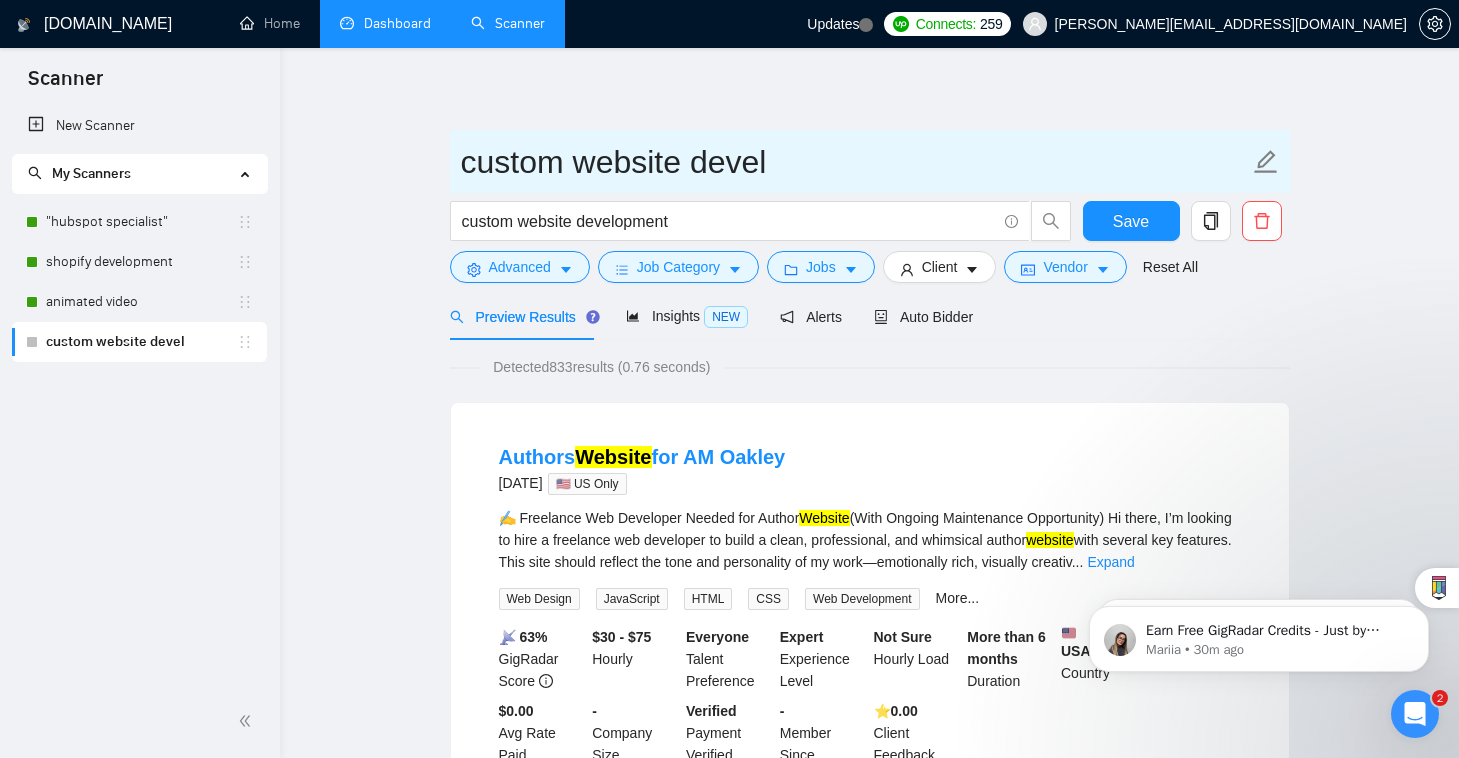 click on "custom website devel" at bounding box center (870, 161) 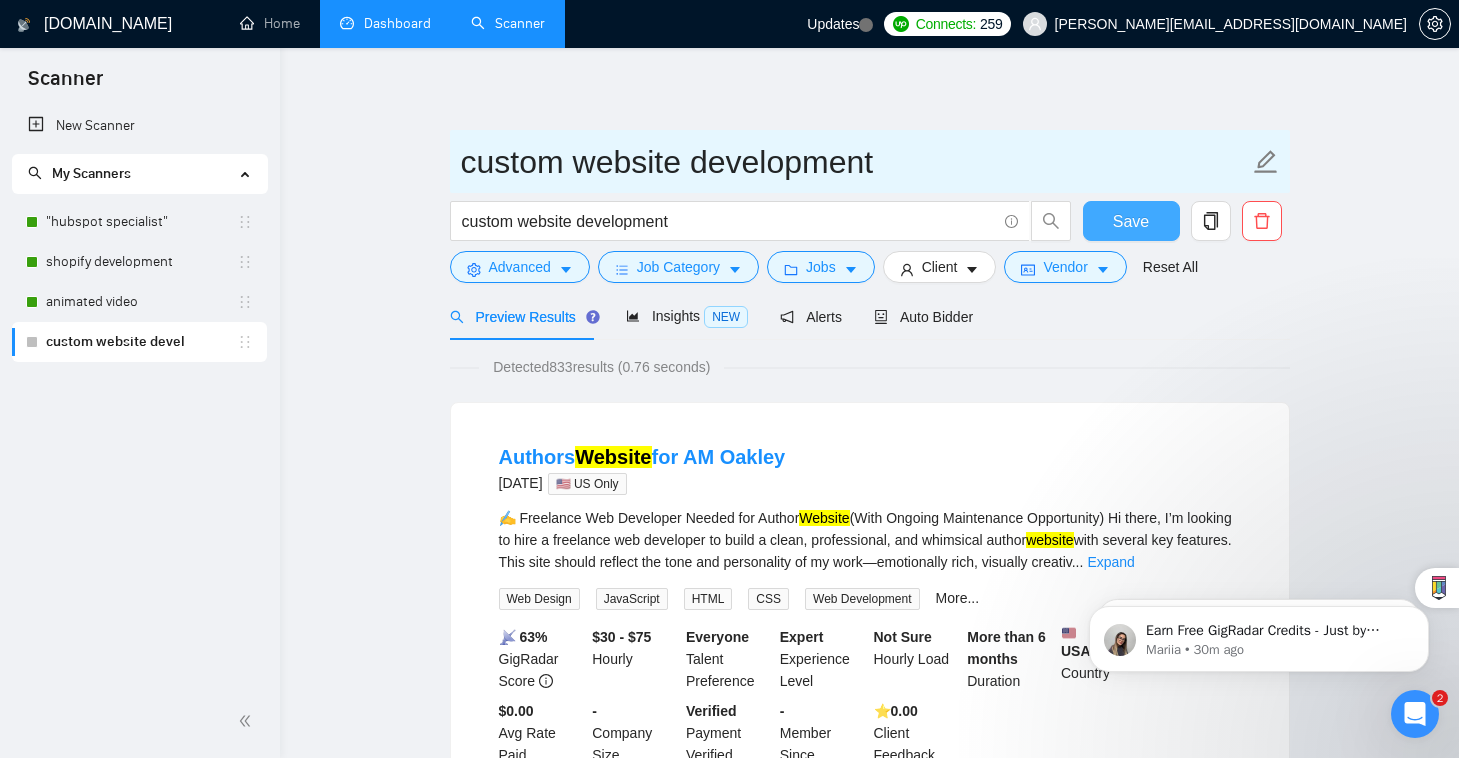 type on "custom website development" 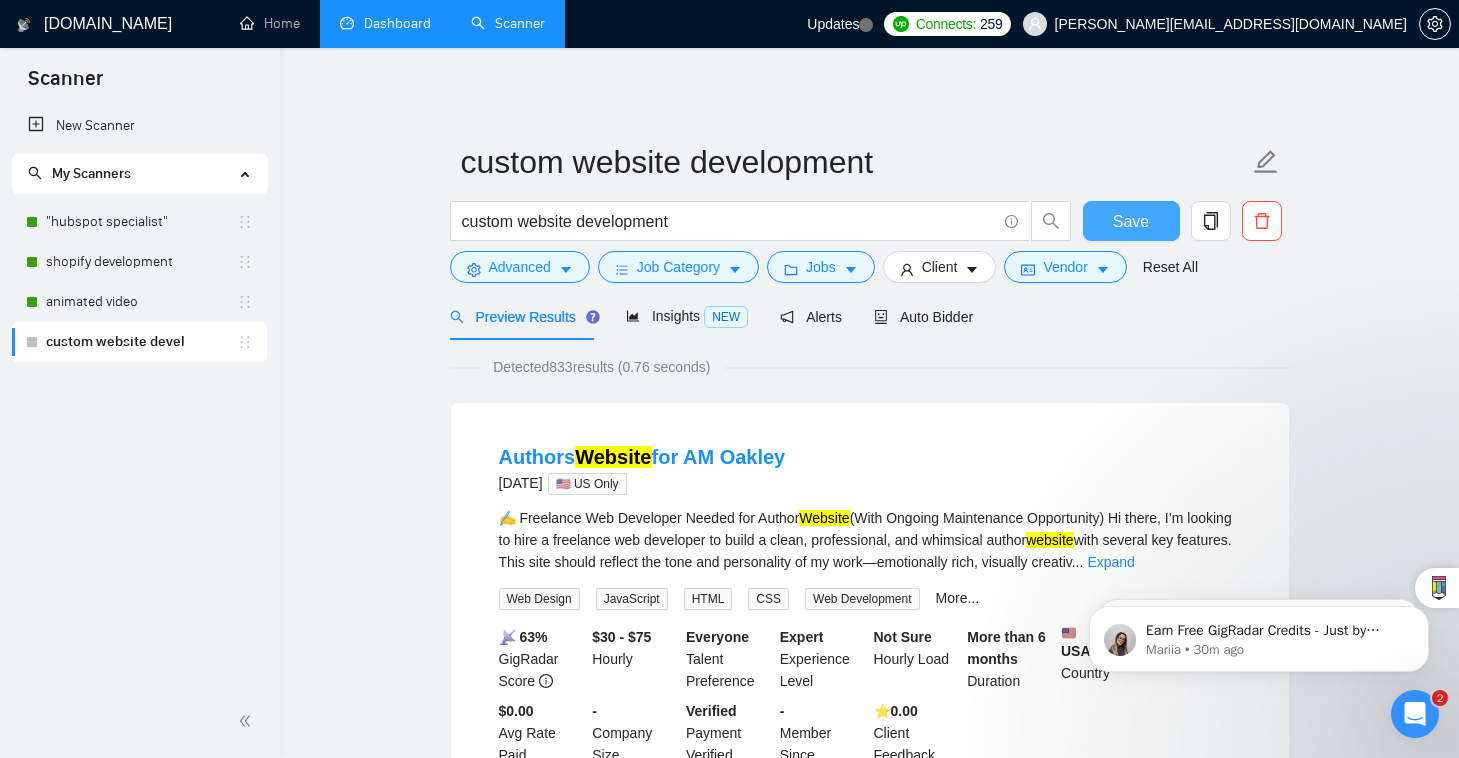 click on "Save" at bounding box center [1131, 221] 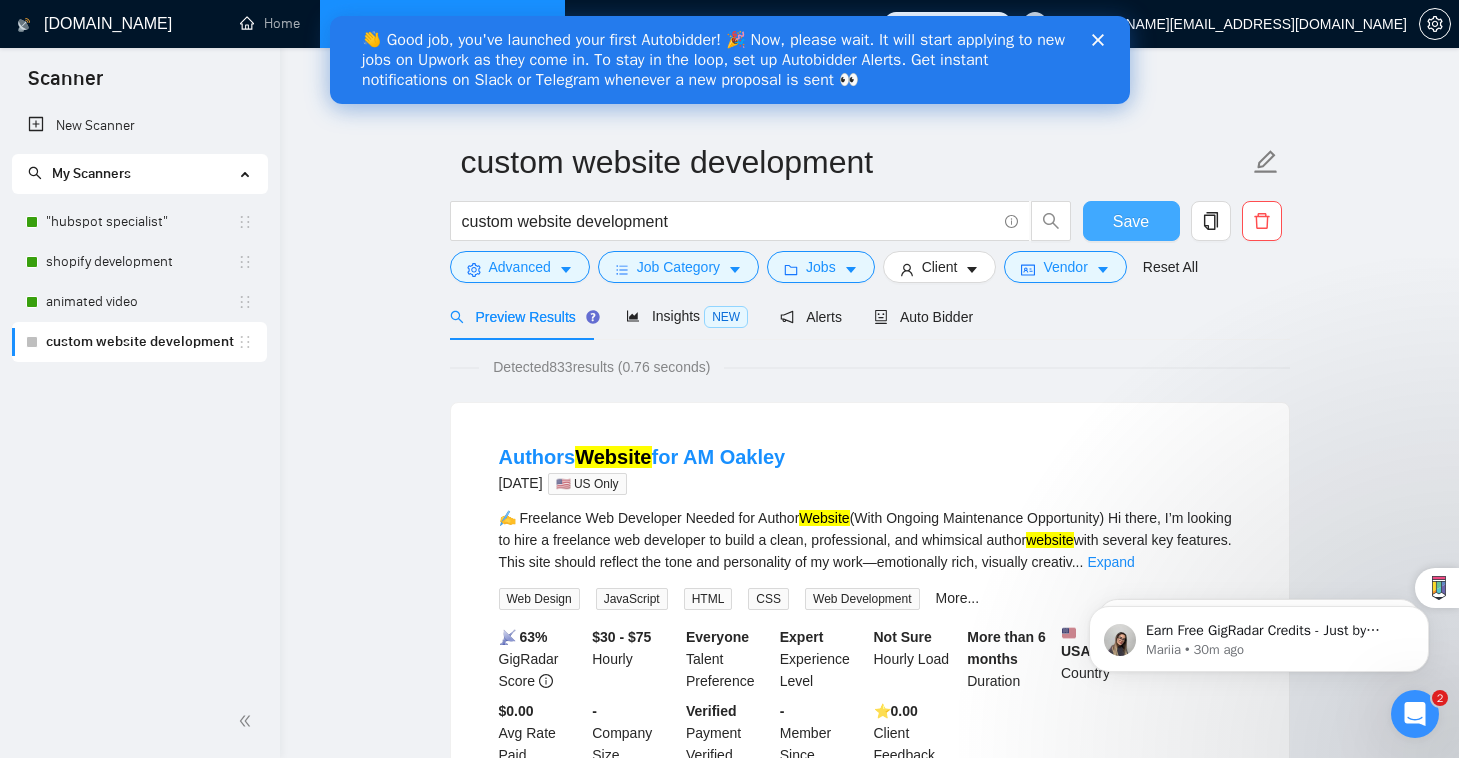 scroll, scrollTop: 0, scrollLeft: 0, axis: both 